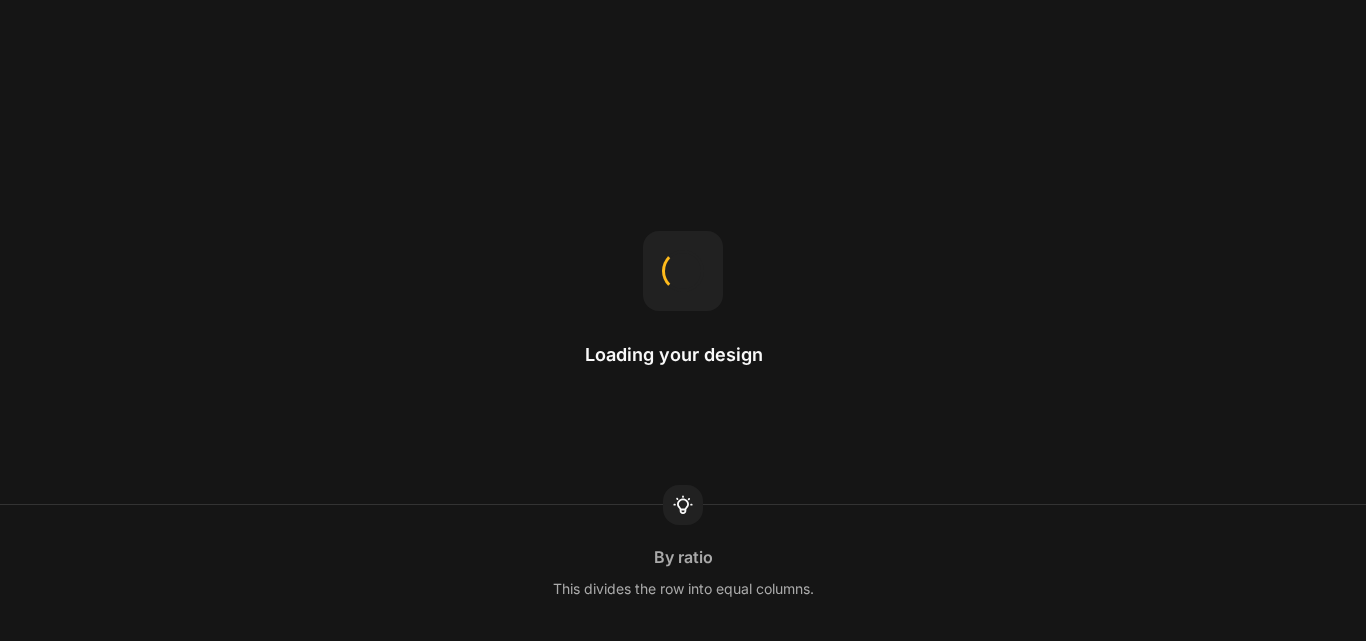 scroll, scrollTop: 0, scrollLeft: 0, axis: both 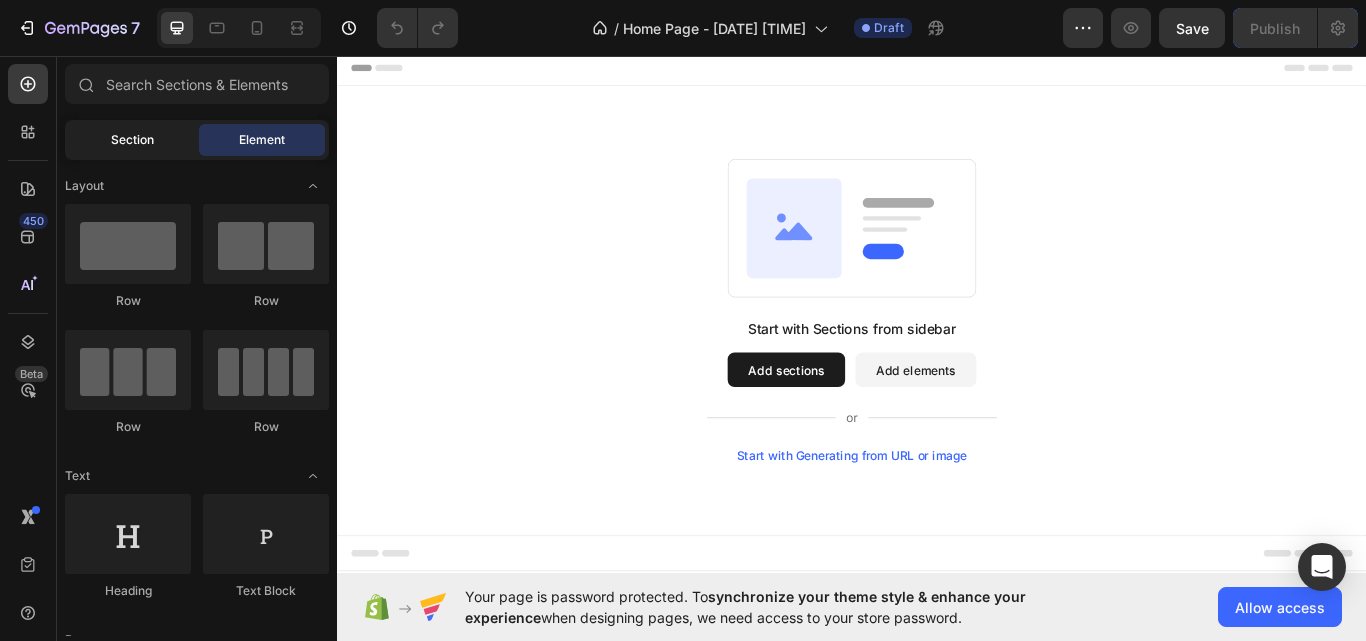 click on "Section" at bounding box center (132, 140) 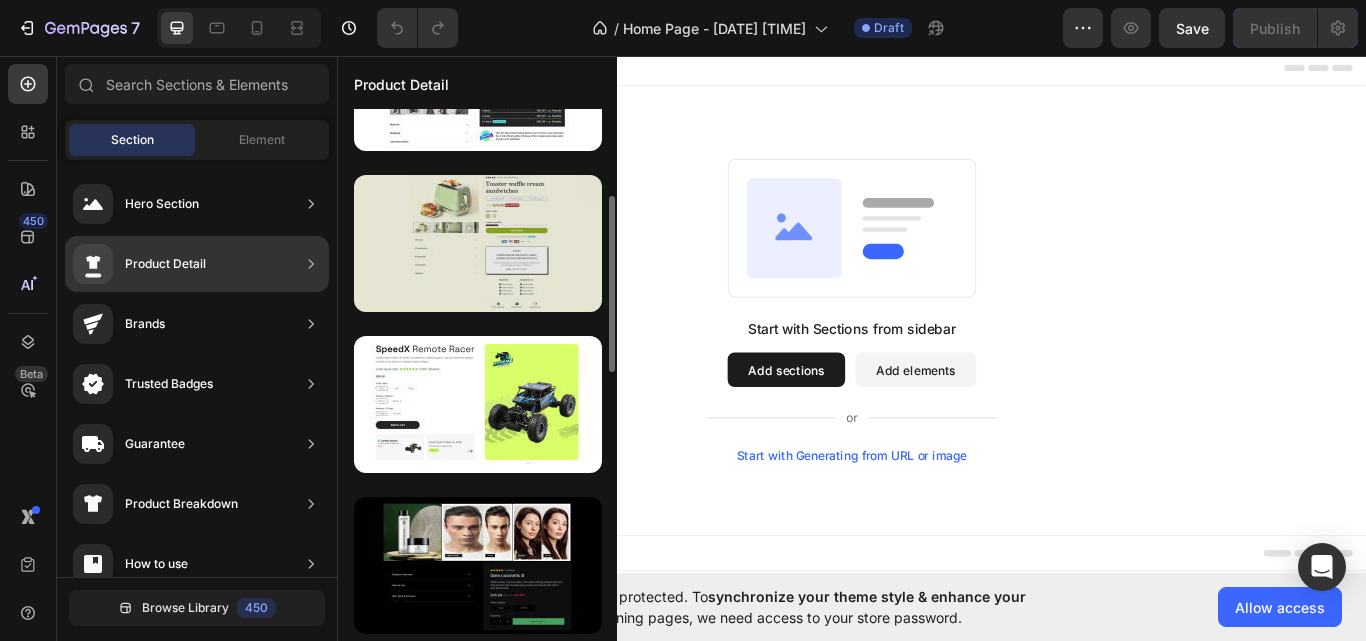 scroll, scrollTop: 0, scrollLeft: 0, axis: both 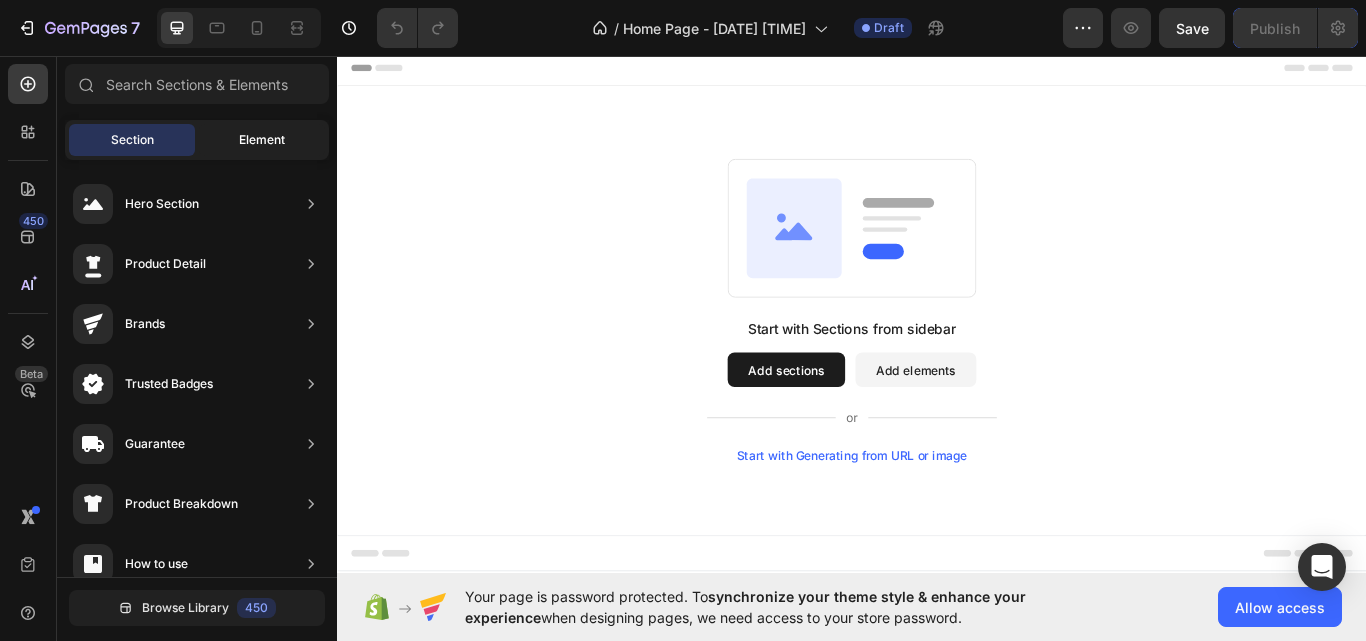 click on "Element" 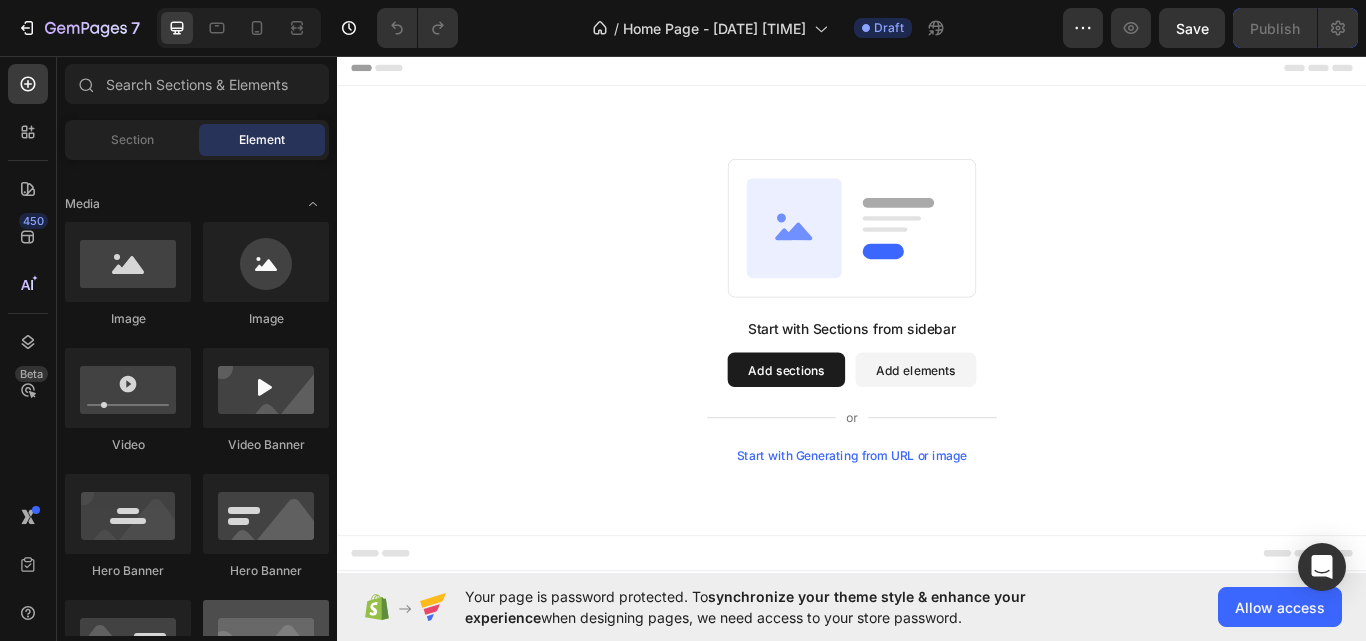 scroll, scrollTop: 0, scrollLeft: 0, axis: both 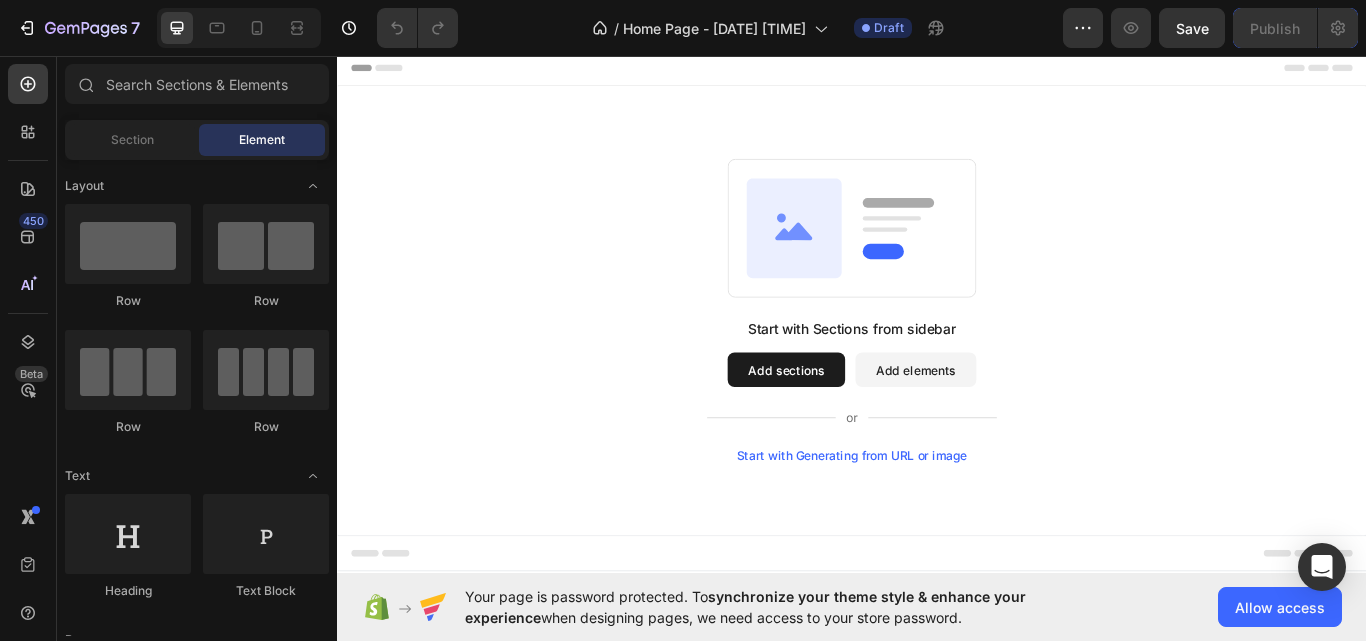 click on "Add sections" at bounding box center (860, 423) 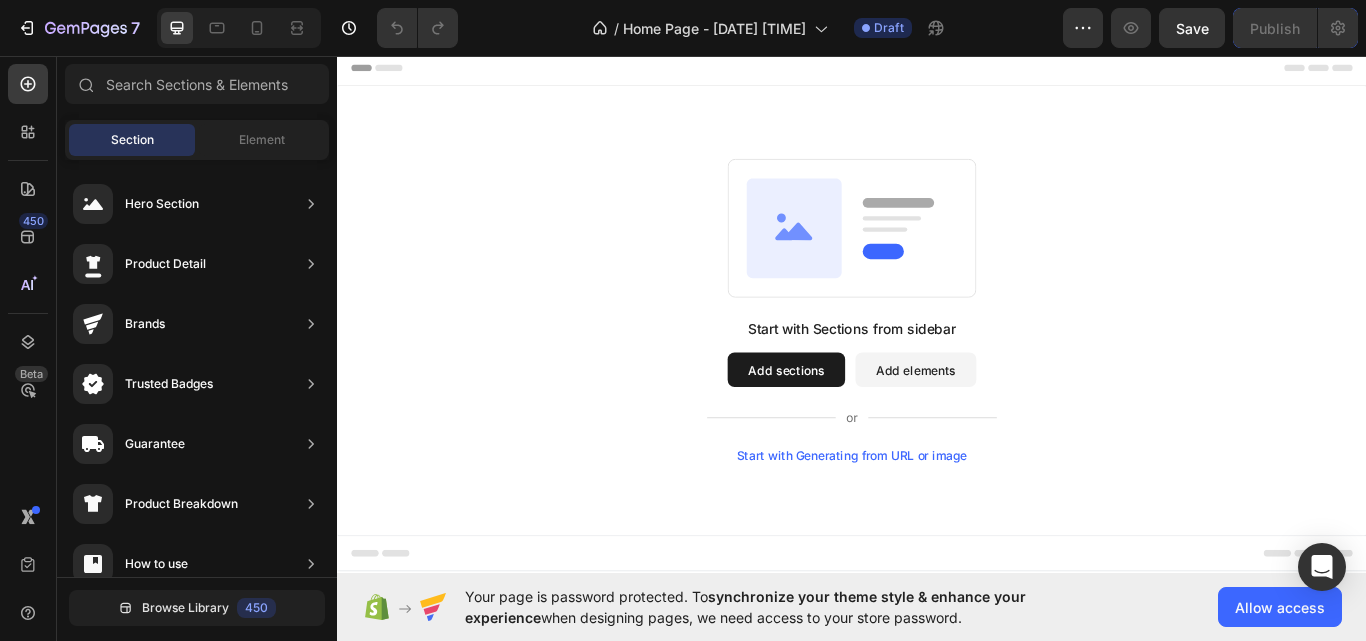 click on "Add sections" at bounding box center [860, 423] 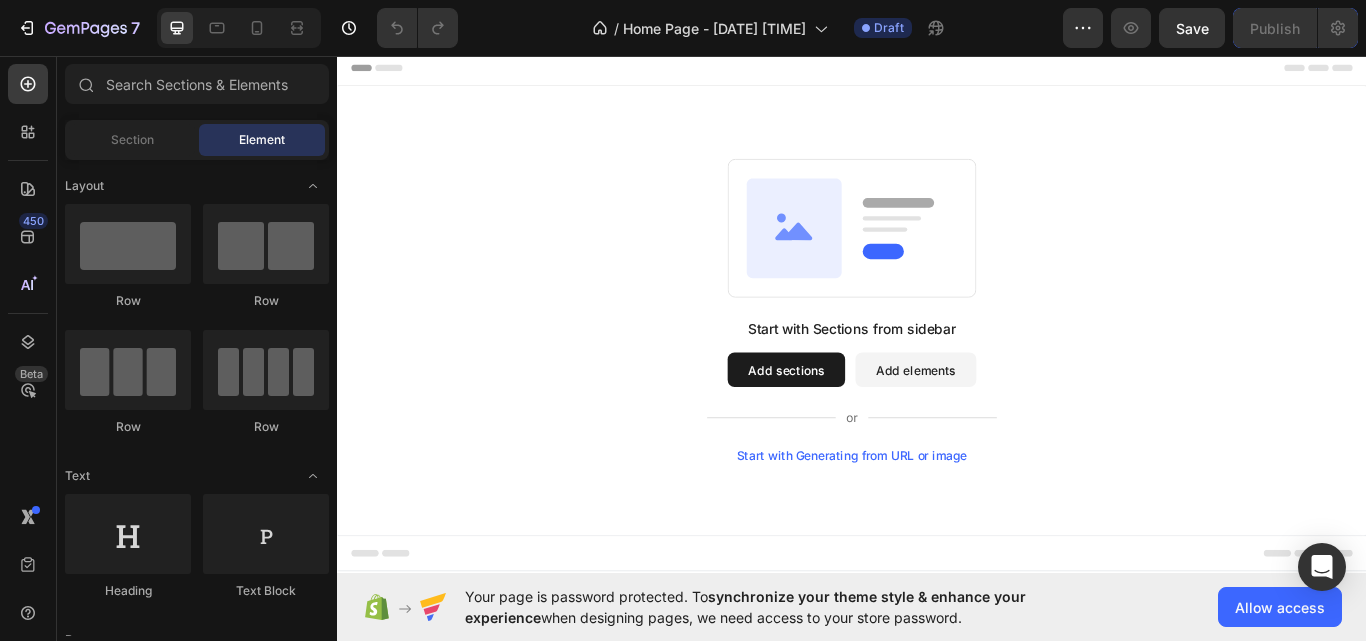 click on "Add sections" at bounding box center (860, 423) 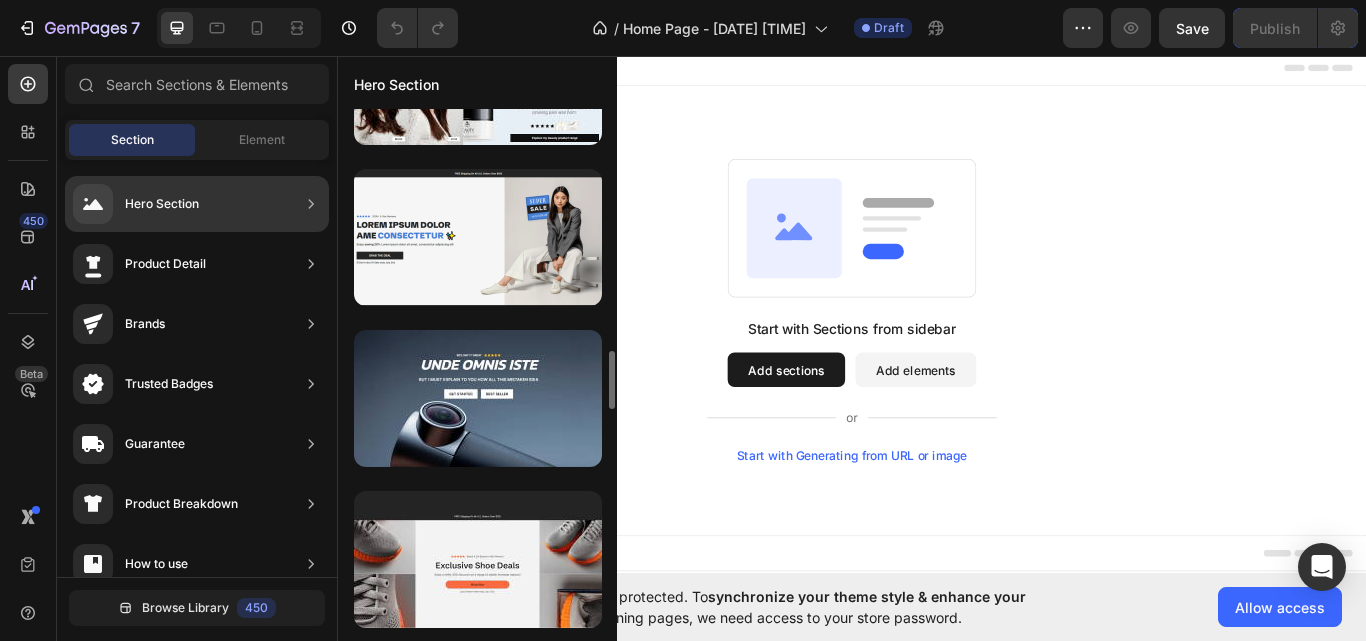 scroll, scrollTop: 2300, scrollLeft: 0, axis: vertical 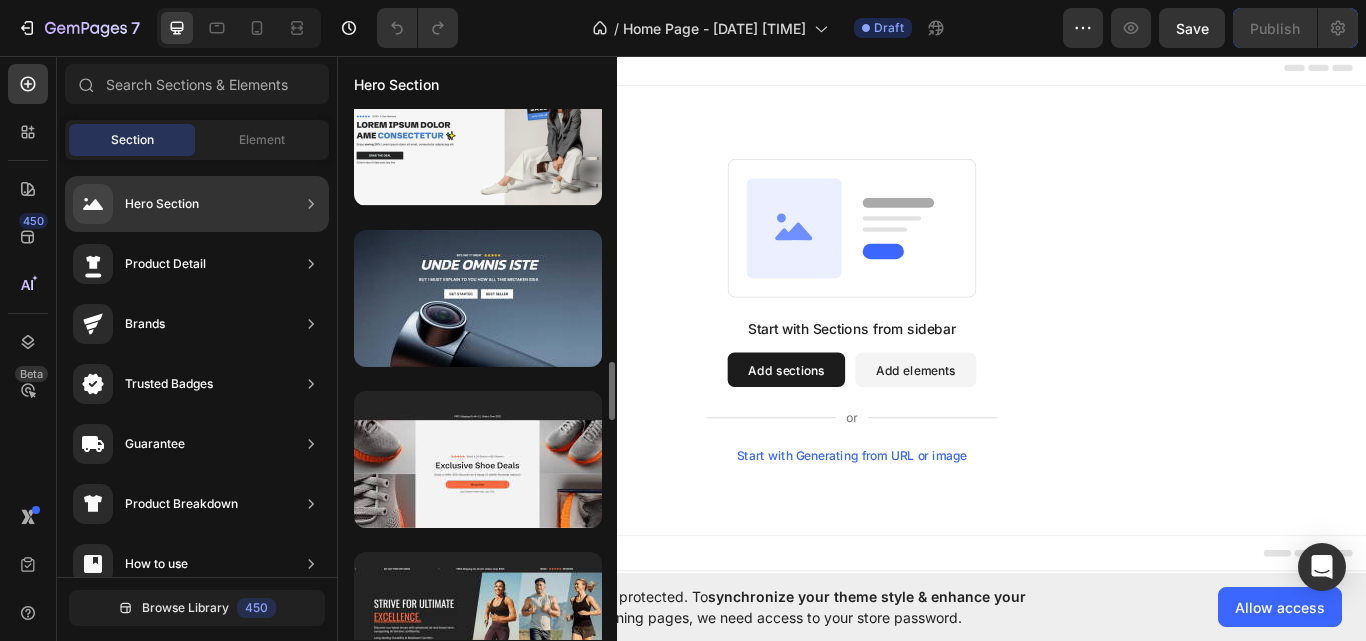 click at bounding box center [478, 298] 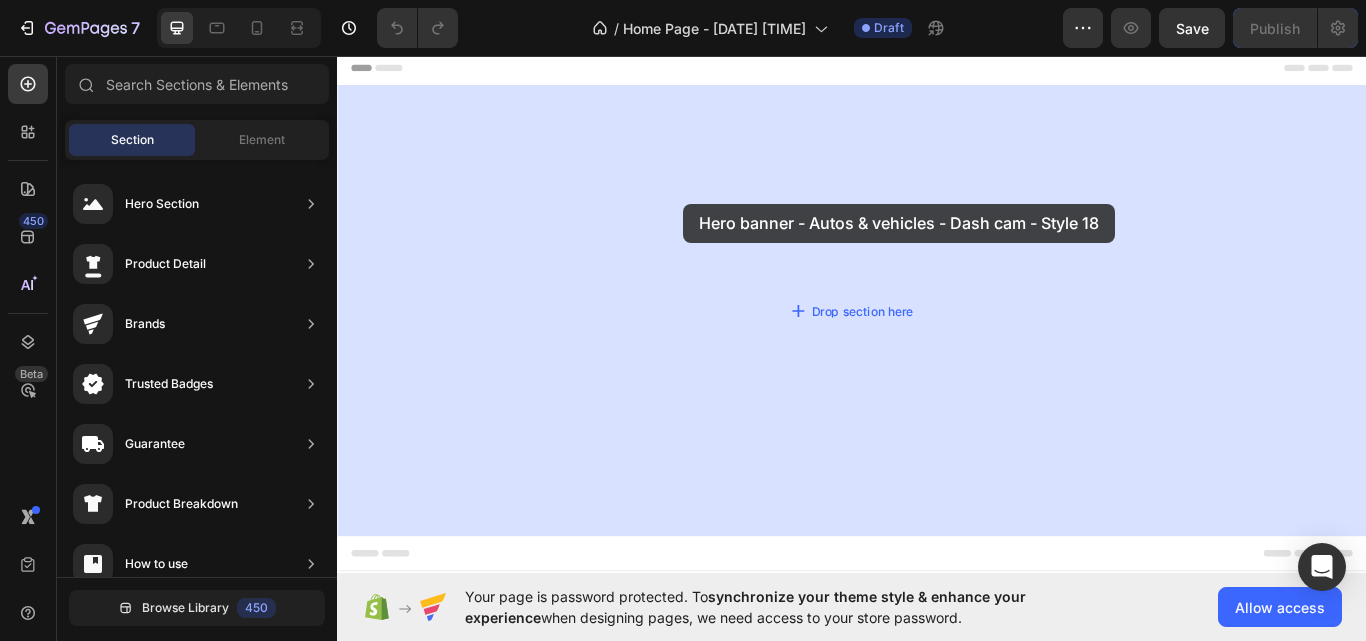 drag, startPoint x: 820, startPoint y: 344, endPoint x: 741, endPoint y: 229, distance: 139.52061 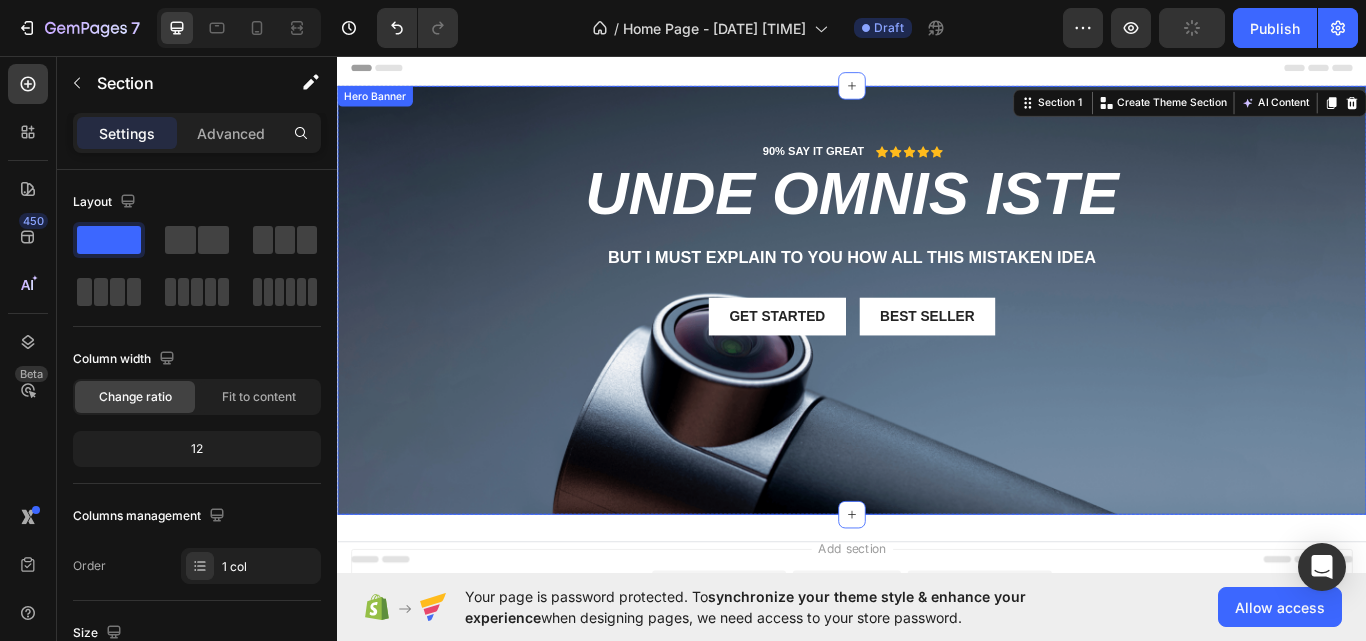 click at bounding box center [937, 342] 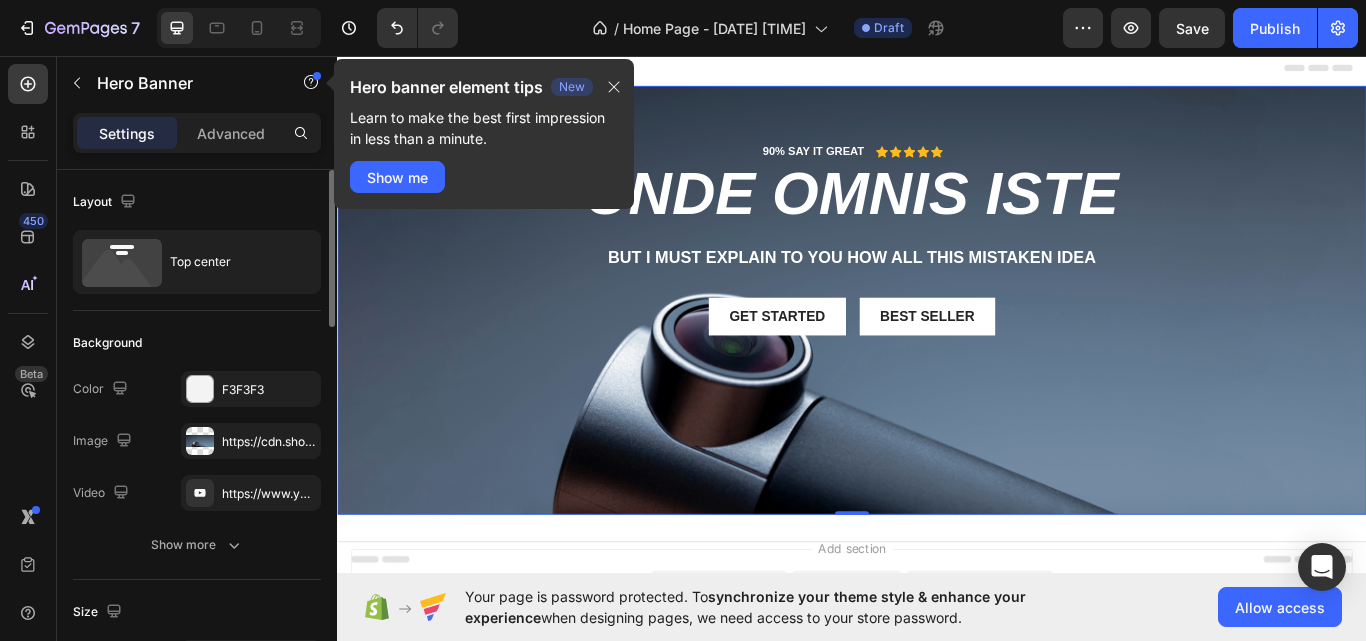 scroll, scrollTop: 100, scrollLeft: 0, axis: vertical 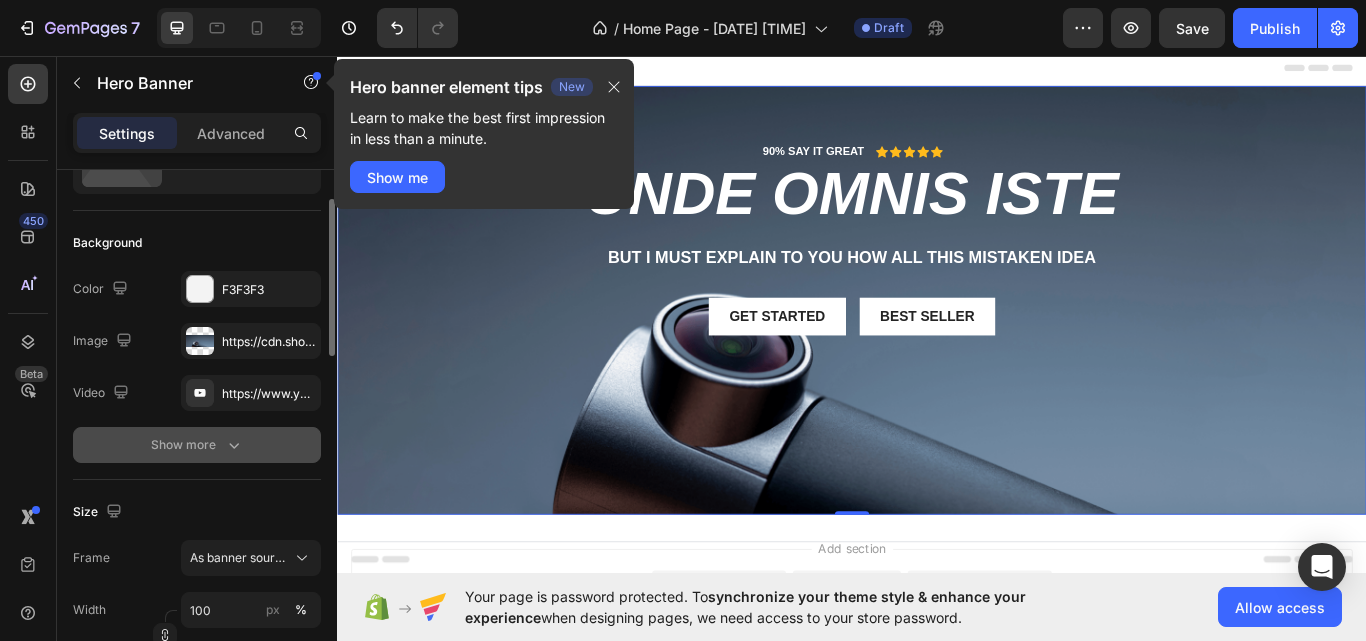 click on "Show more" at bounding box center [197, 445] 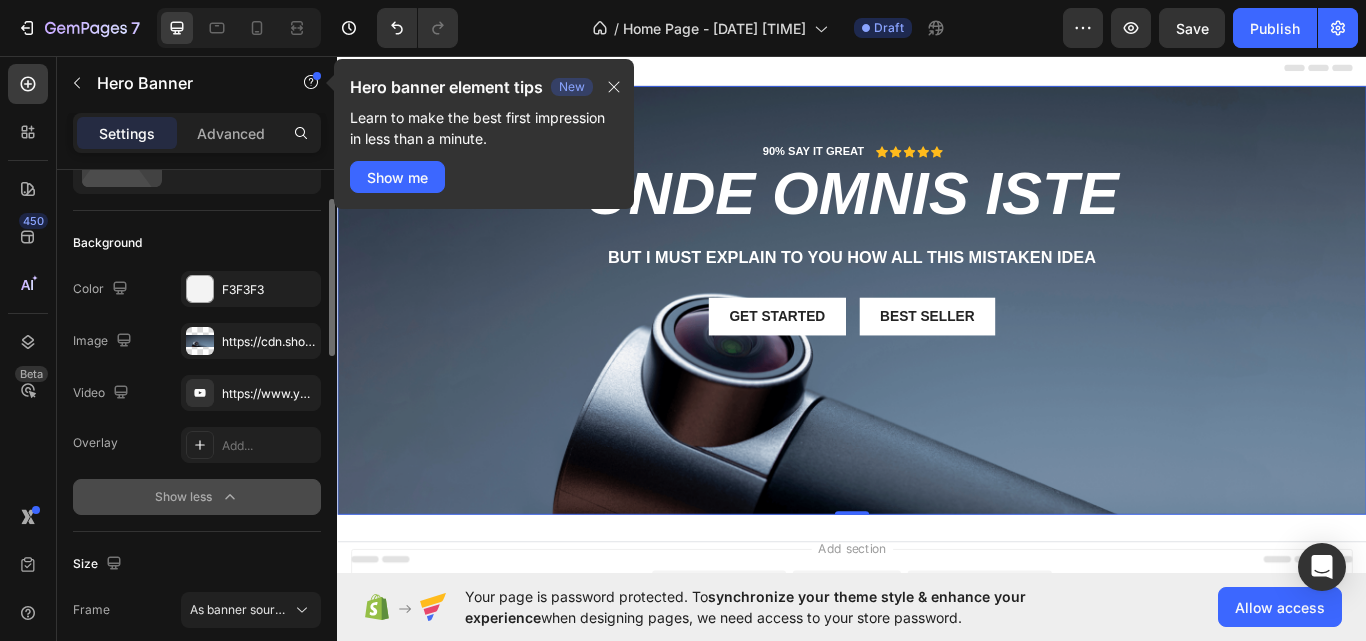click on "Show less" at bounding box center (197, 497) 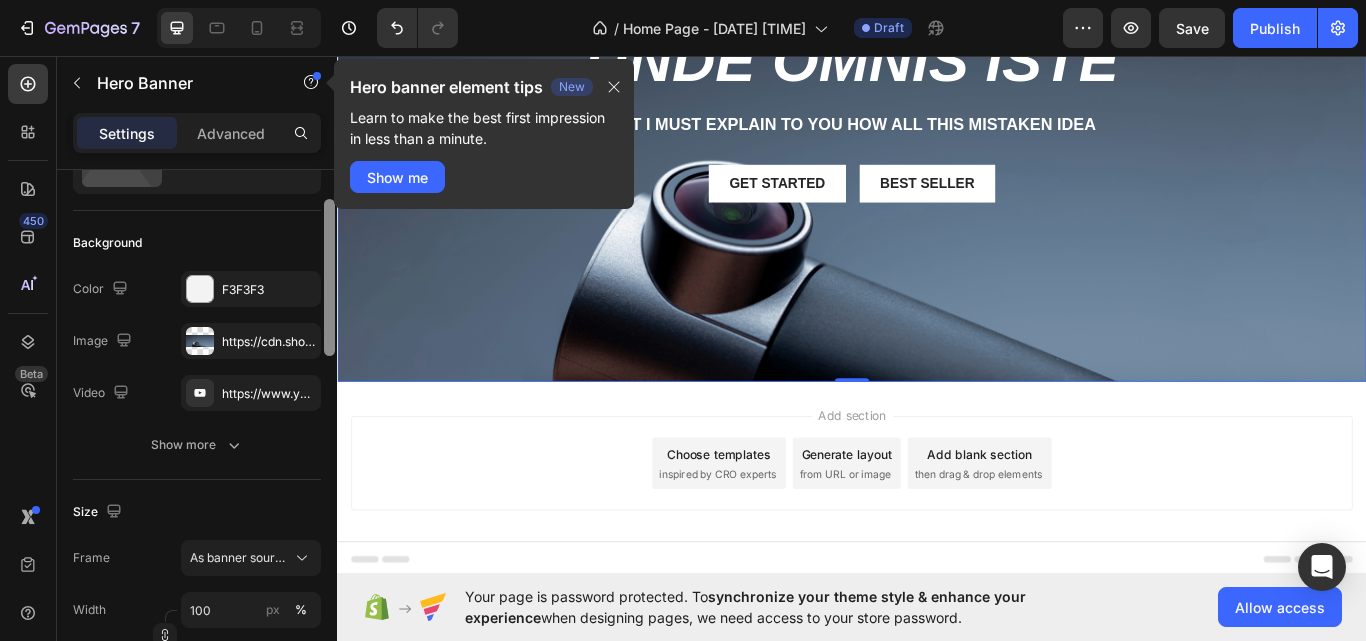 scroll, scrollTop: 167, scrollLeft: 0, axis: vertical 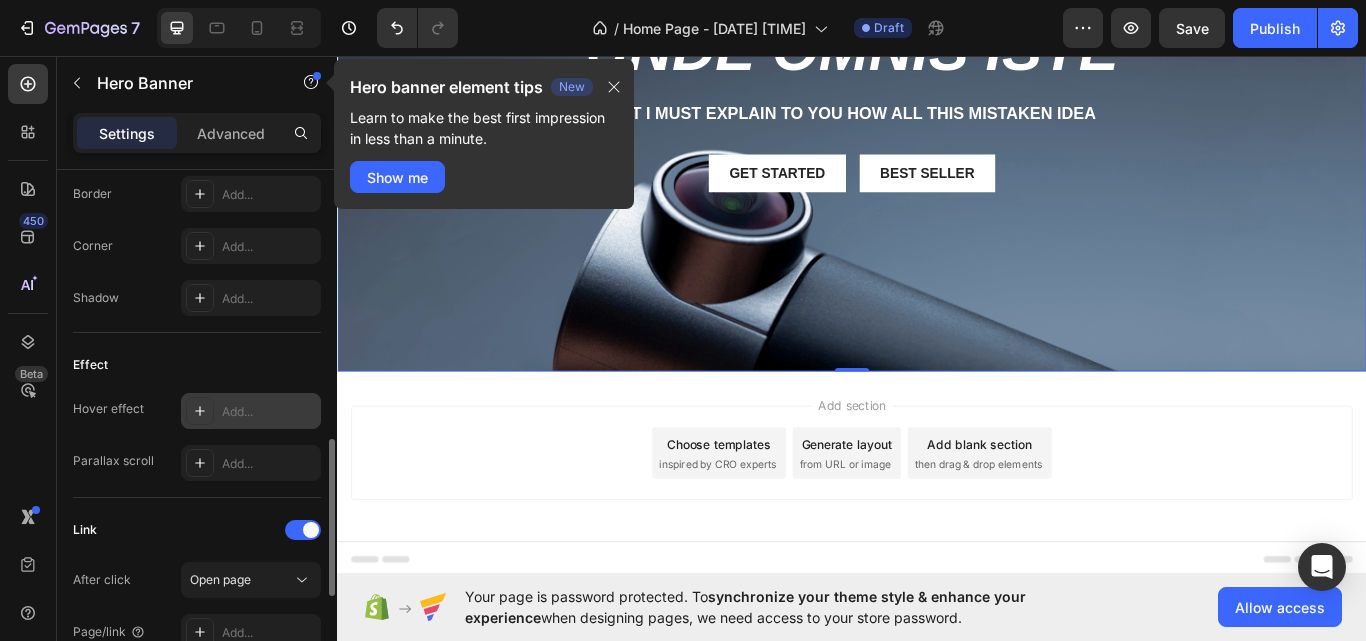click at bounding box center [200, 411] 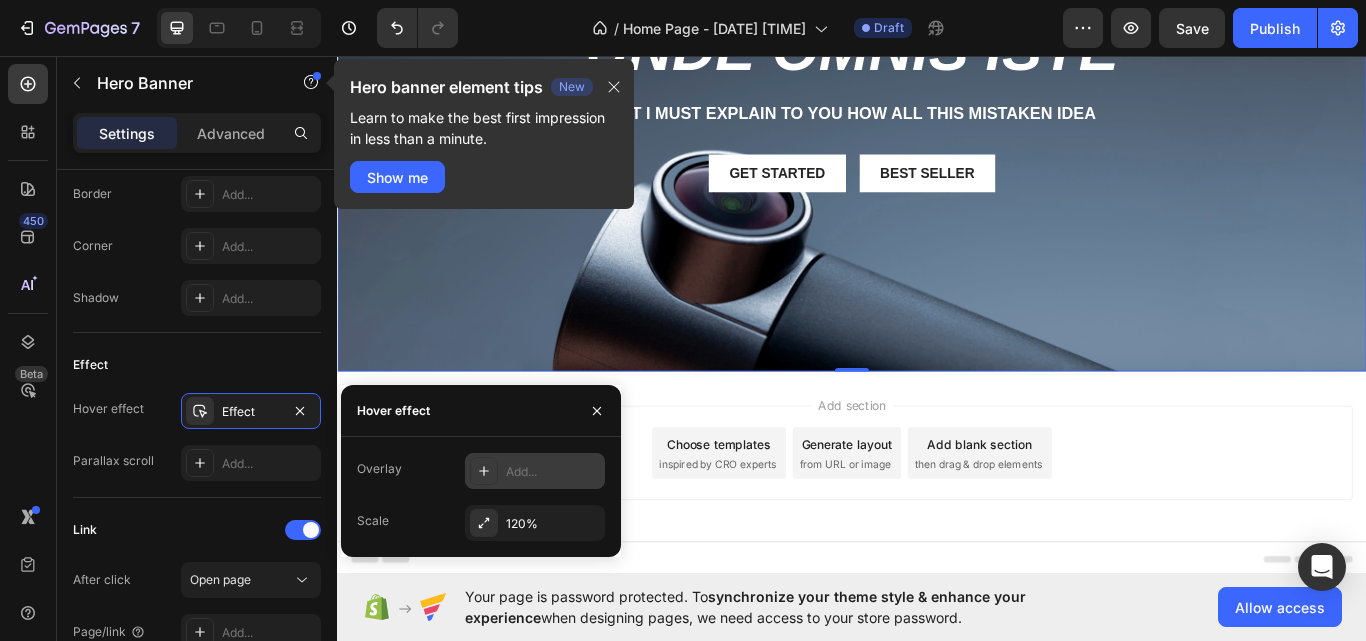 click 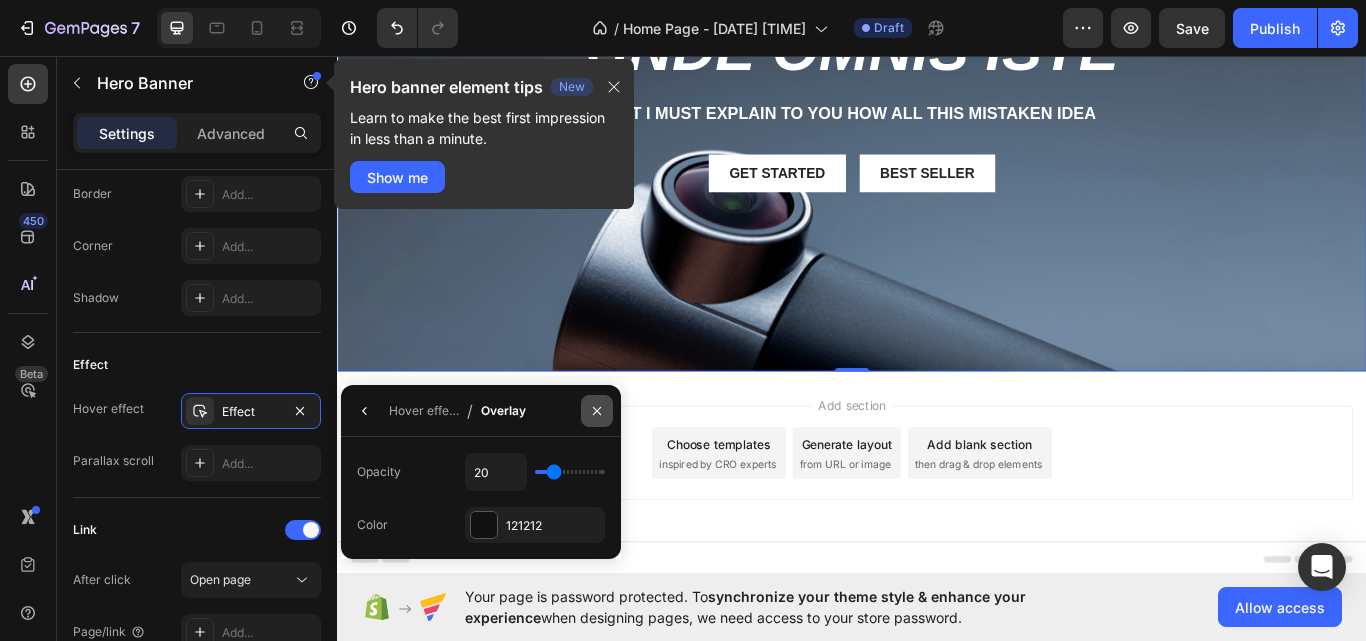 click 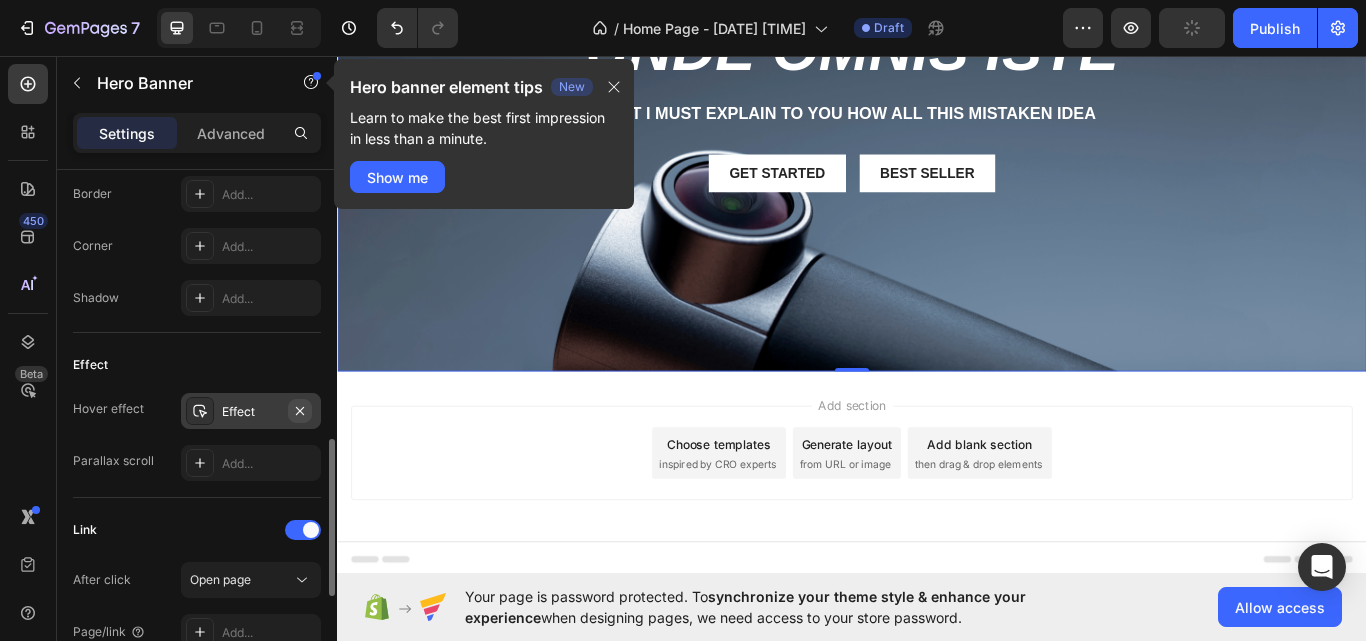click 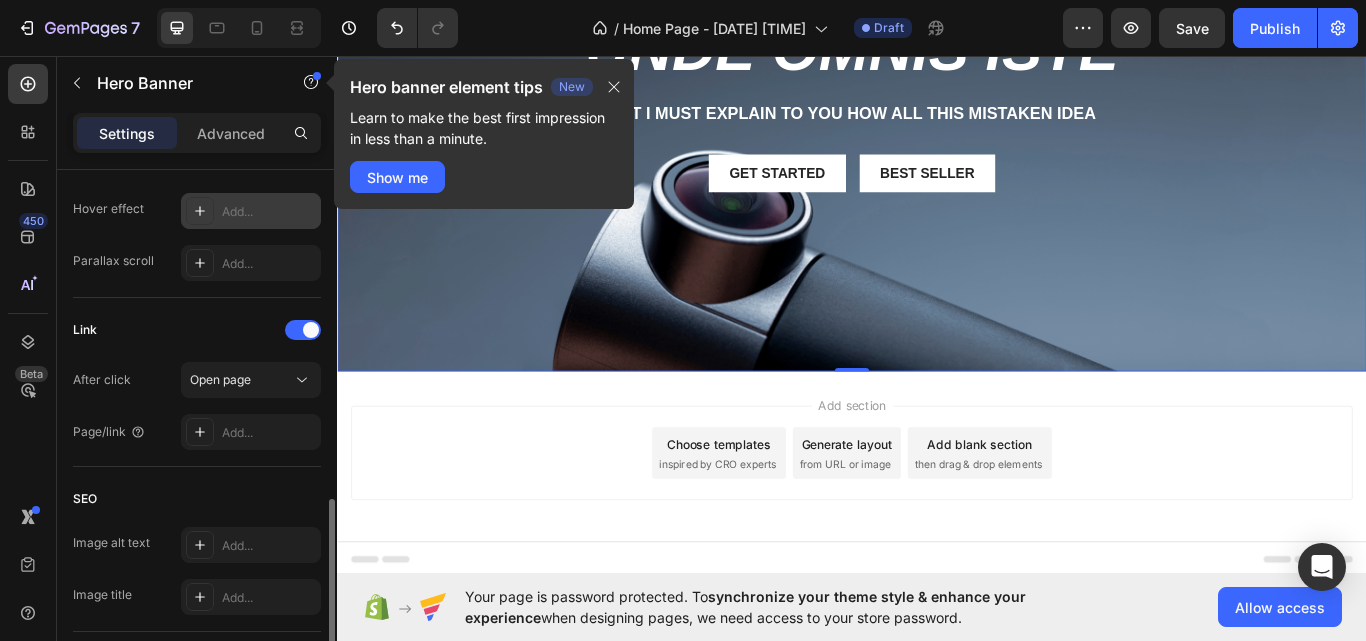 scroll, scrollTop: 1200, scrollLeft: 0, axis: vertical 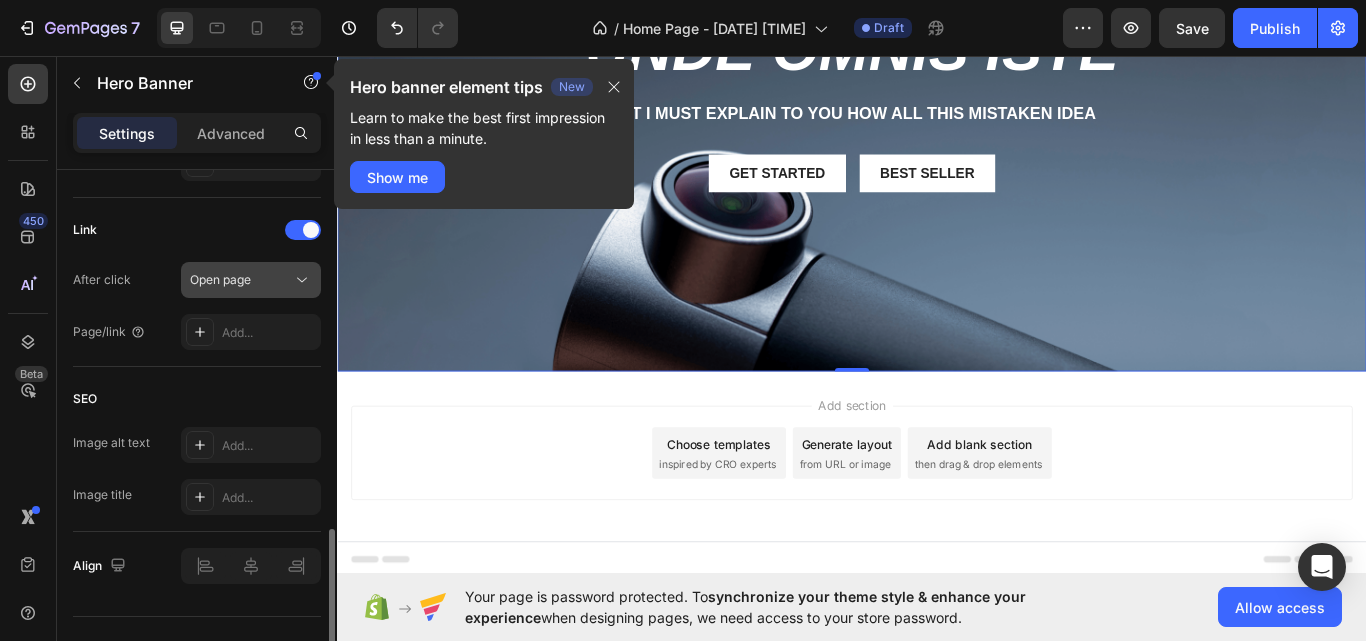 click 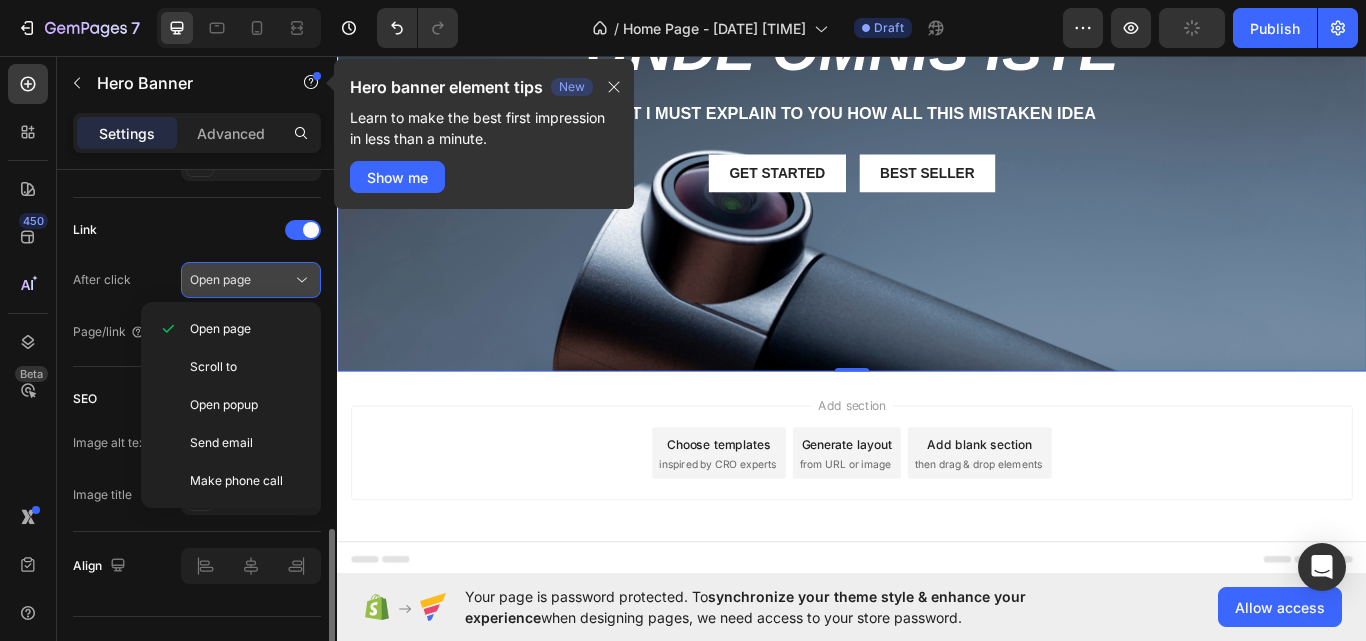 click 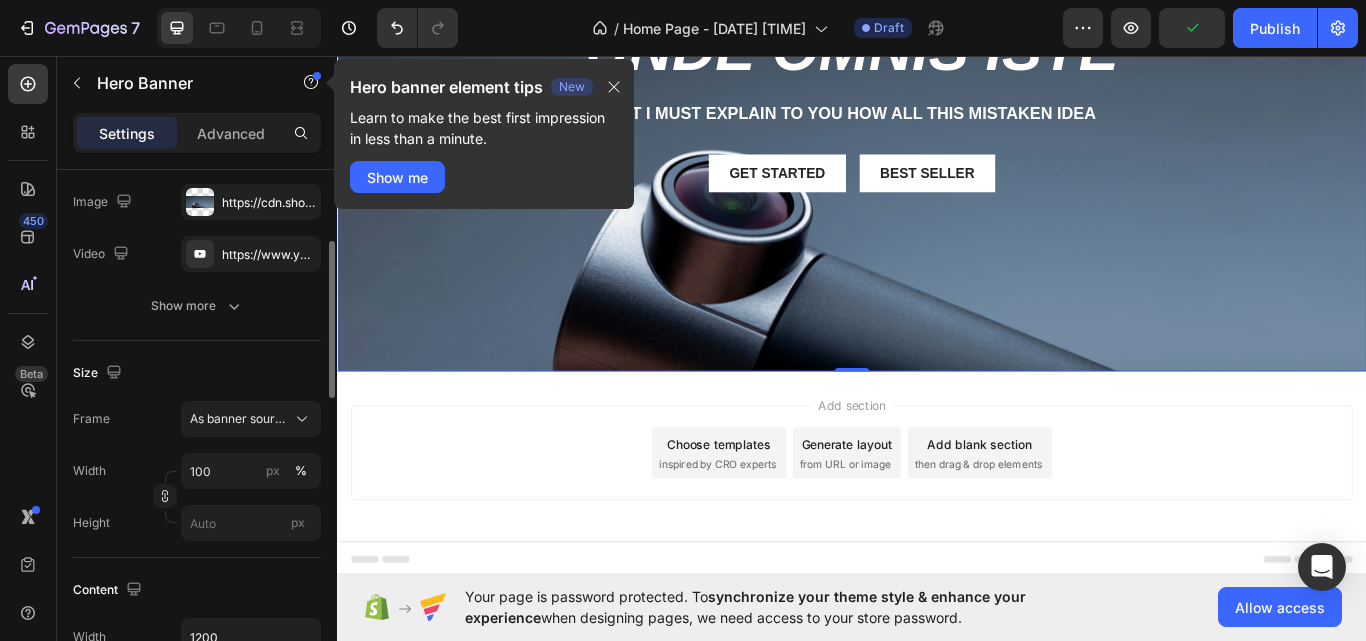 scroll, scrollTop: 0, scrollLeft: 0, axis: both 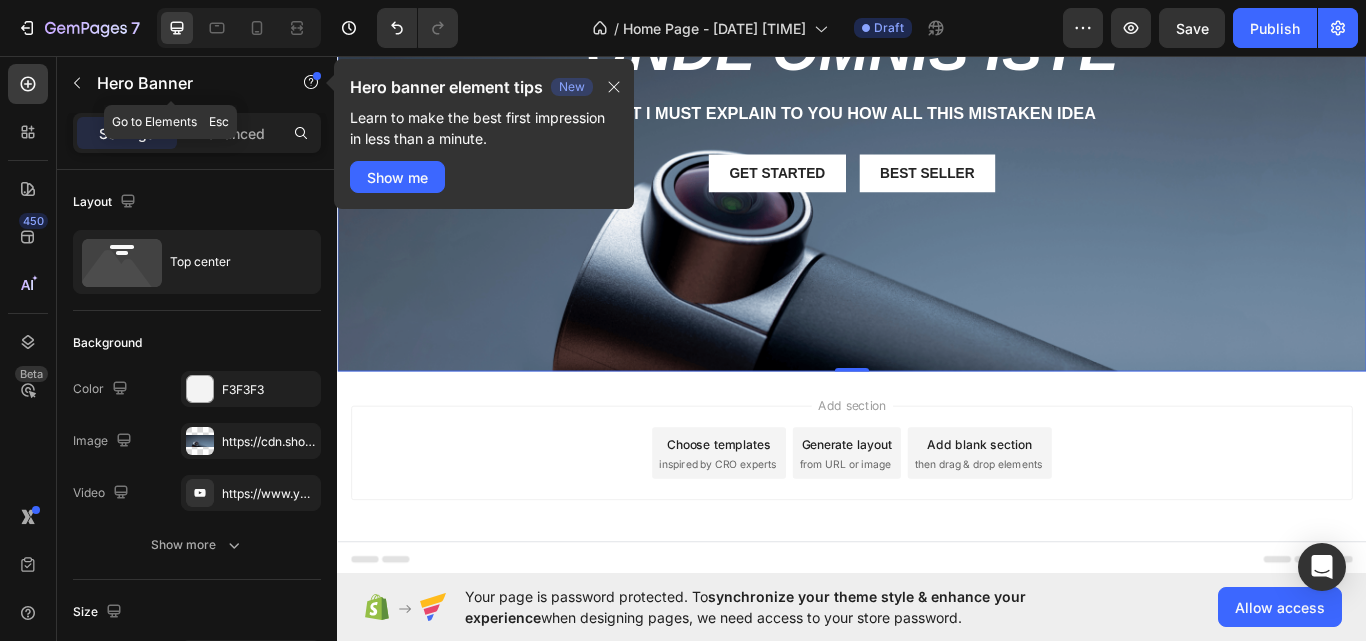 click on "Hero Banner" 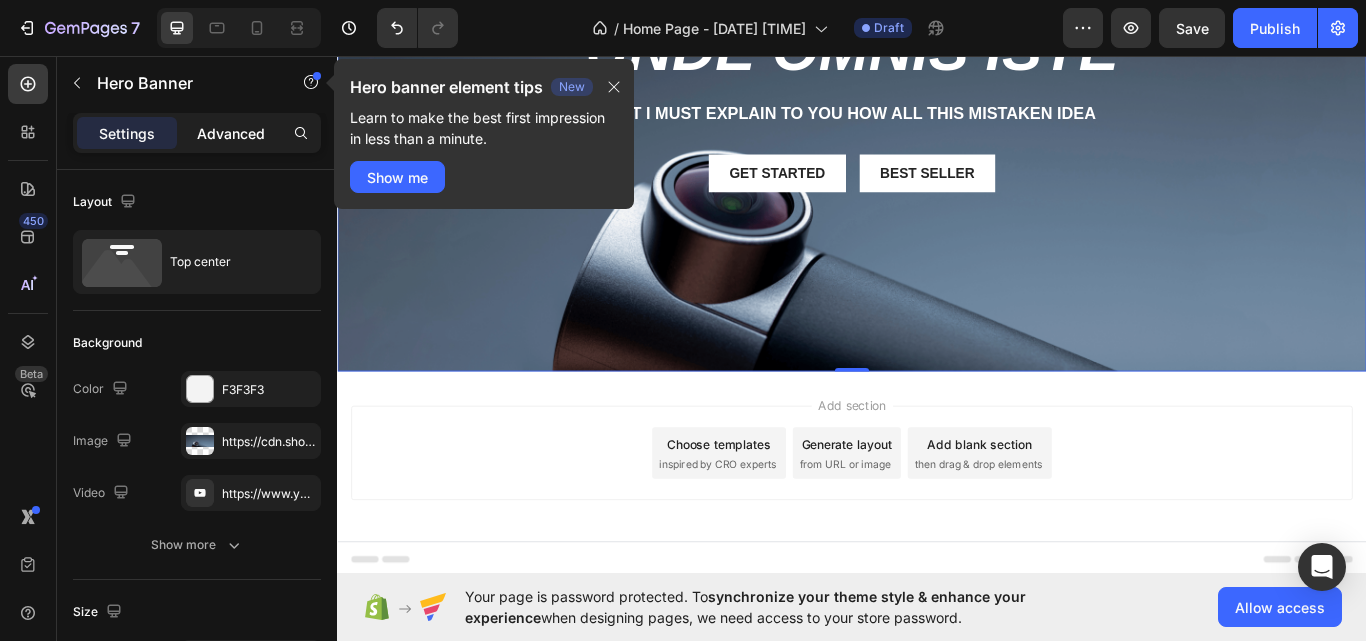 click on "Advanced" at bounding box center (231, 133) 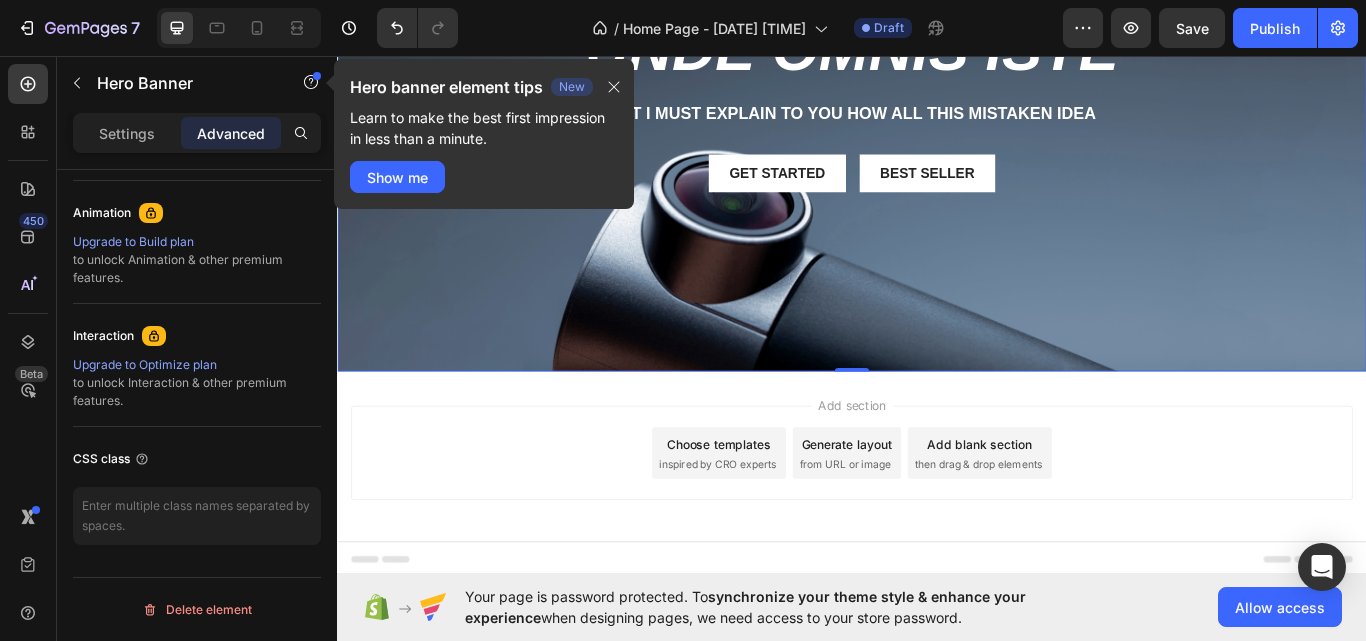 scroll, scrollTop: 760, scrollLeft: 0, axis: vertical 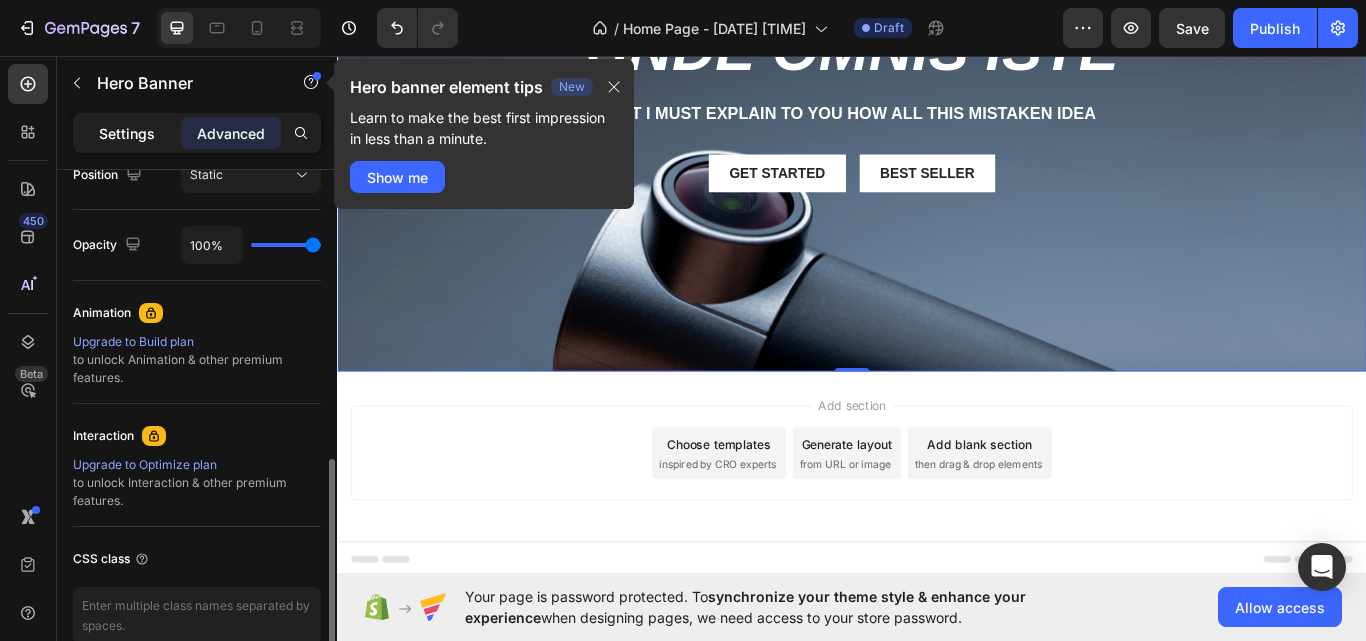 click on "Settings" at bounding box center (127, 133) 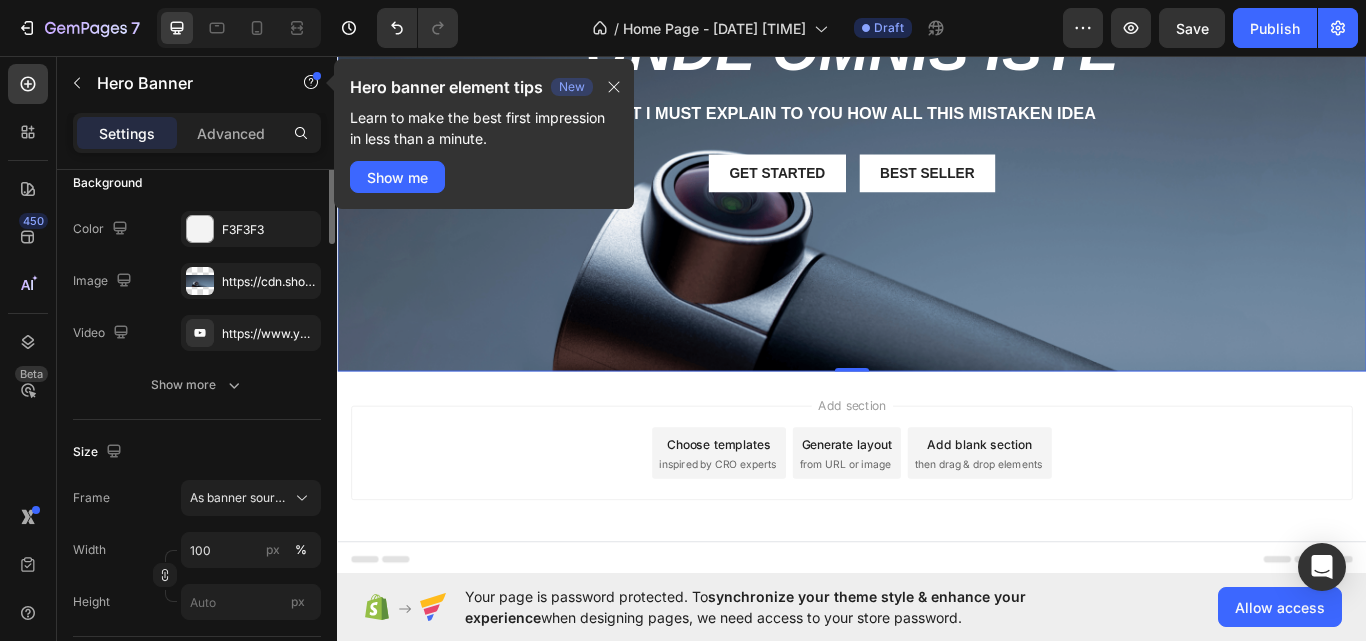 scroll, scrollTop: 0, scrollLeft: 0, axis: both 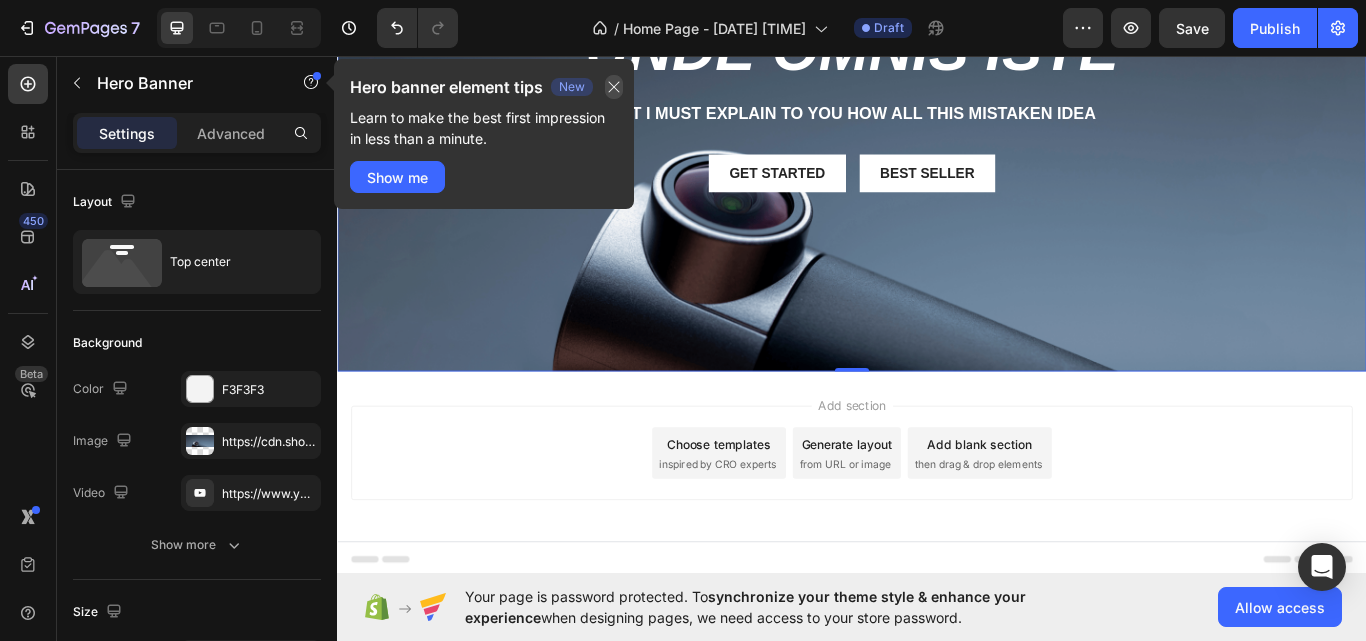 click 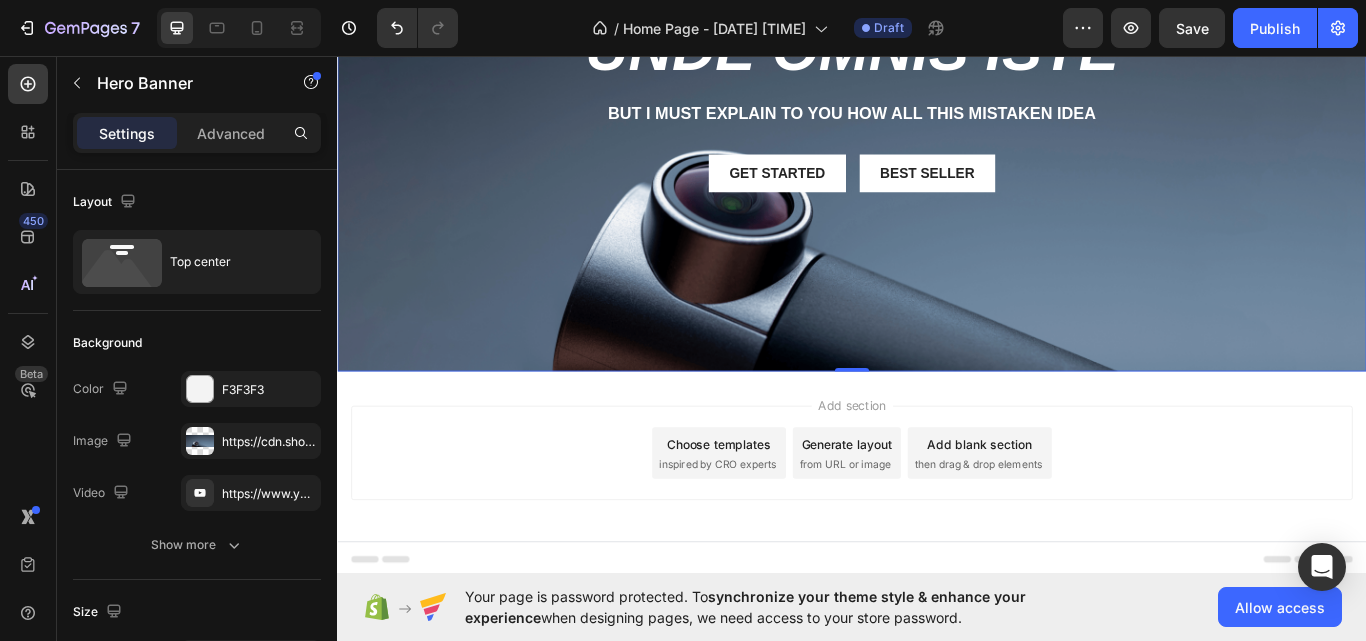 click on "Settings" at bounding box center (127, 133) 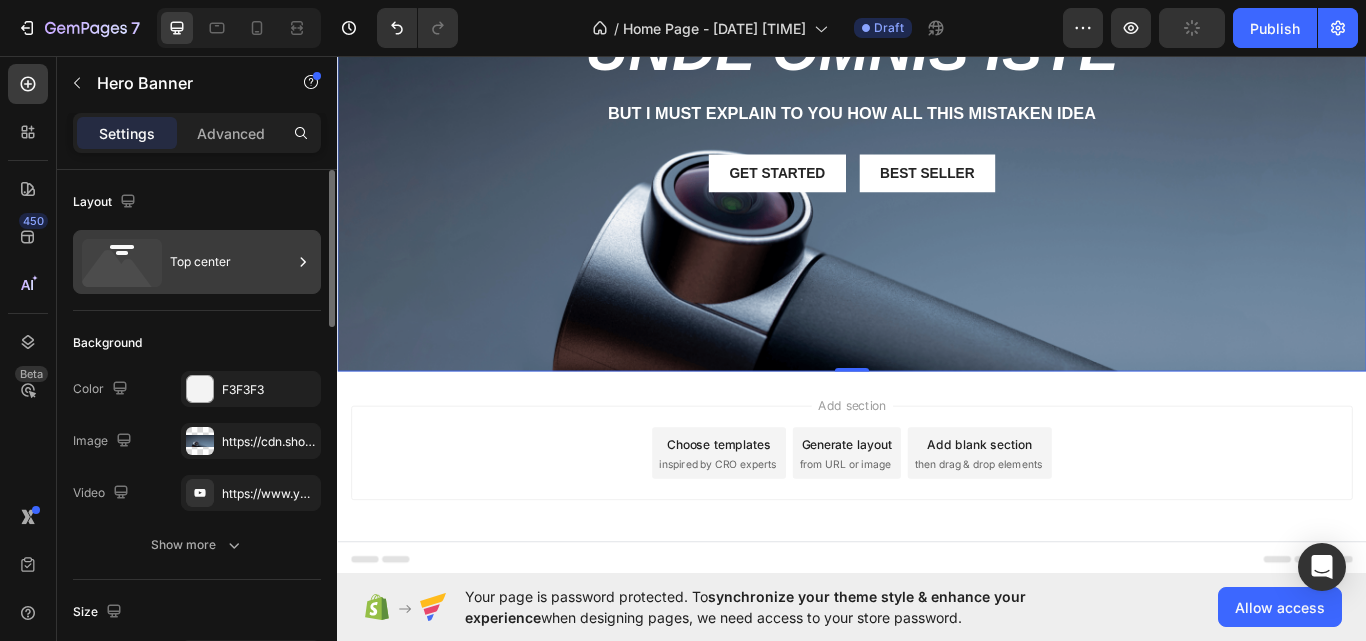 click on "Top center" at bounding box center [231, 262] 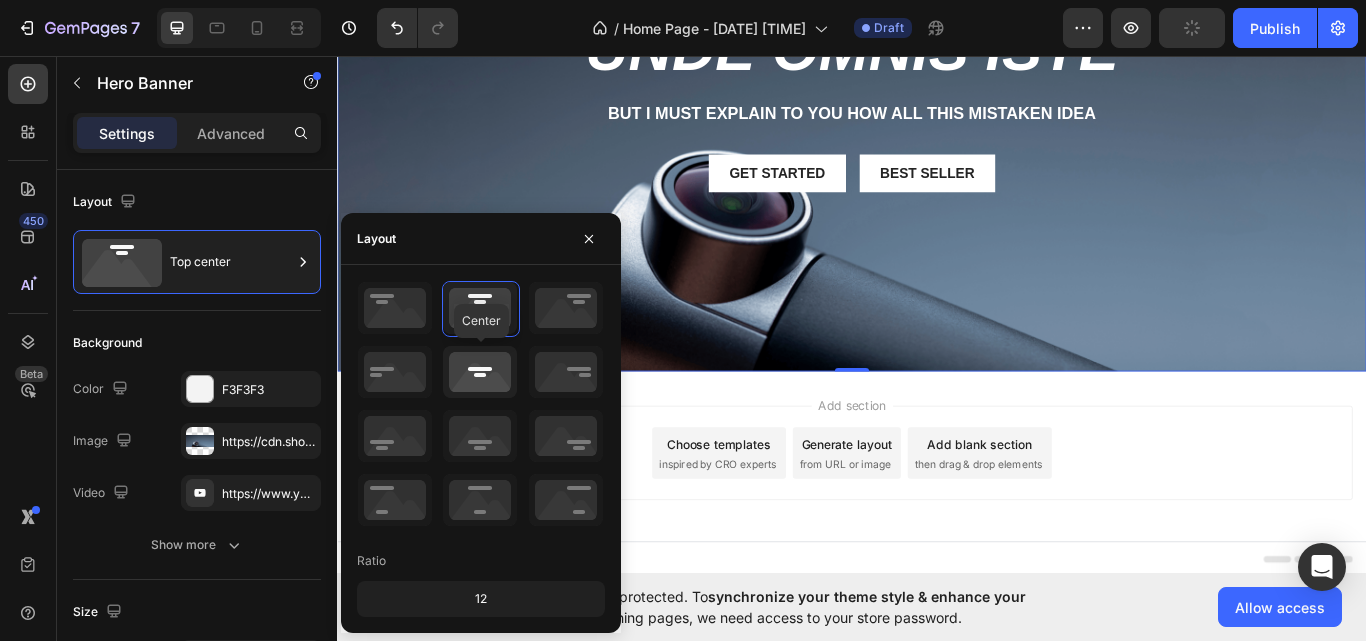 click 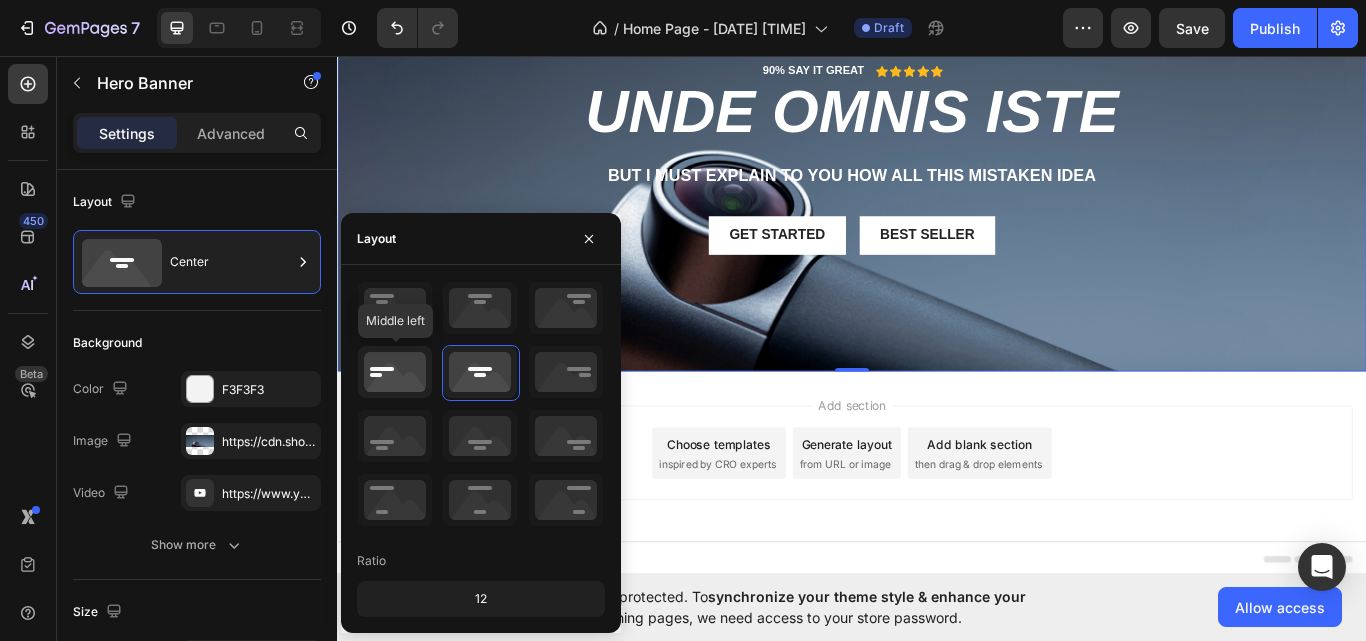 click 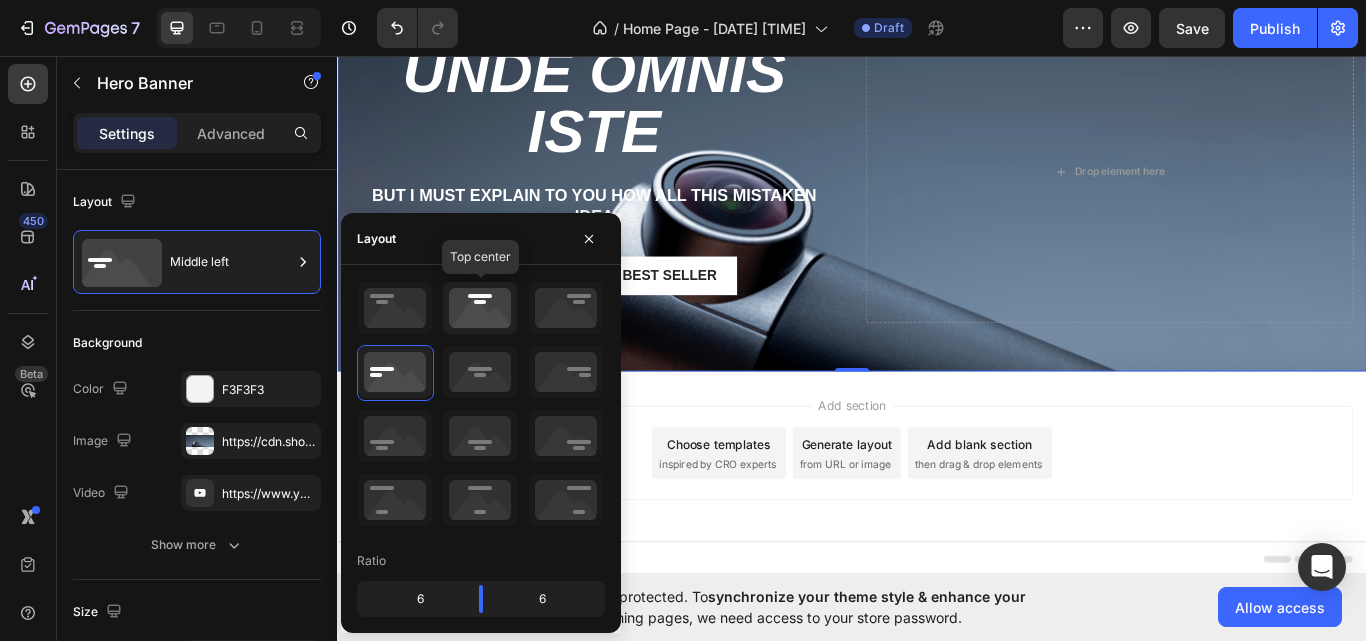 click 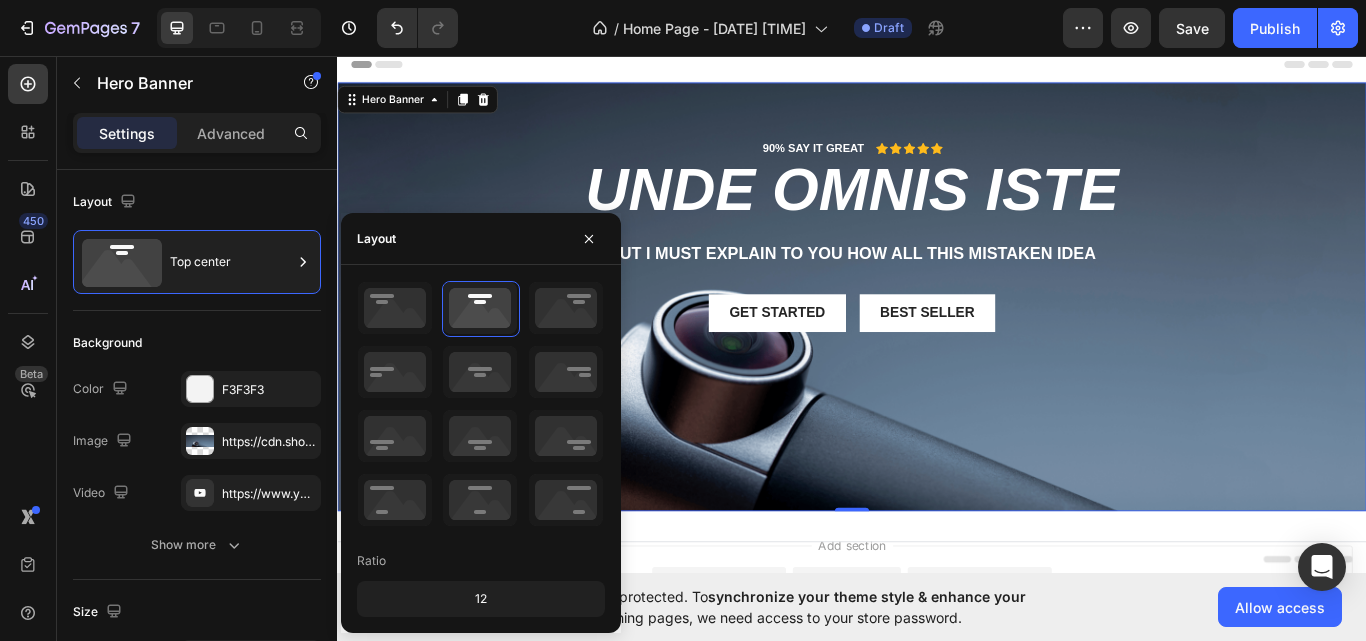 scroll, scrollTop: 0, scrollLeft: 0, axis: both 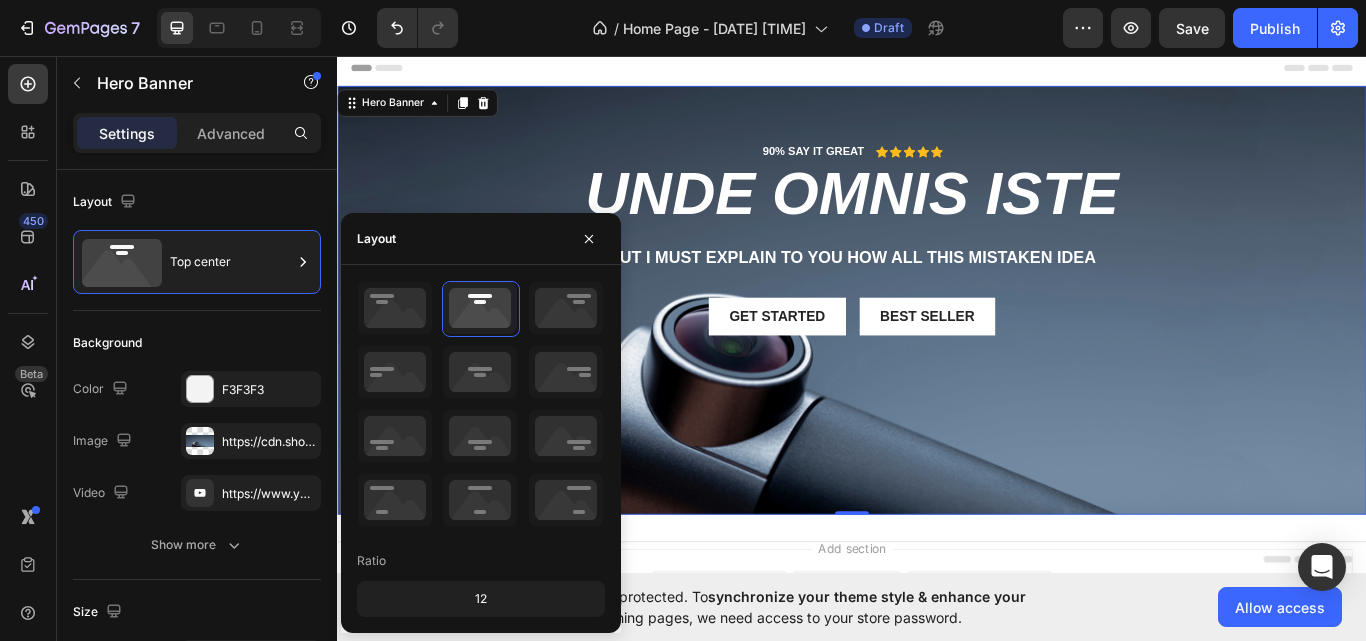 click at bounding box center (937, 342) 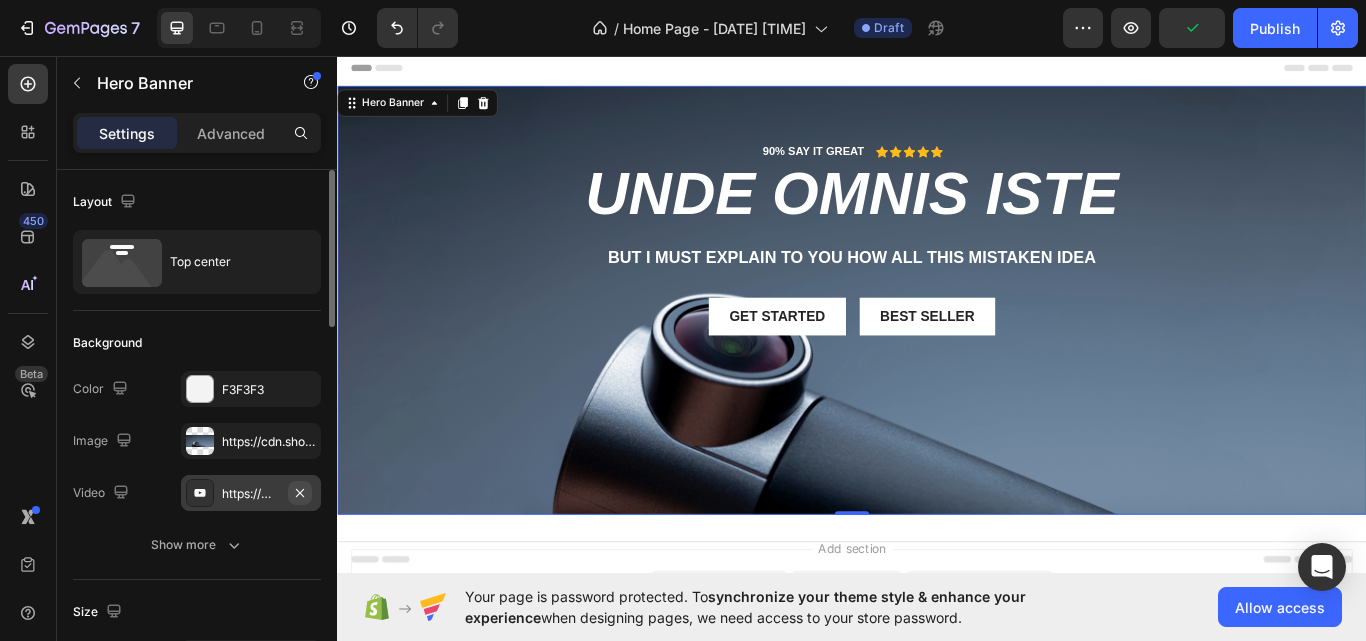 click 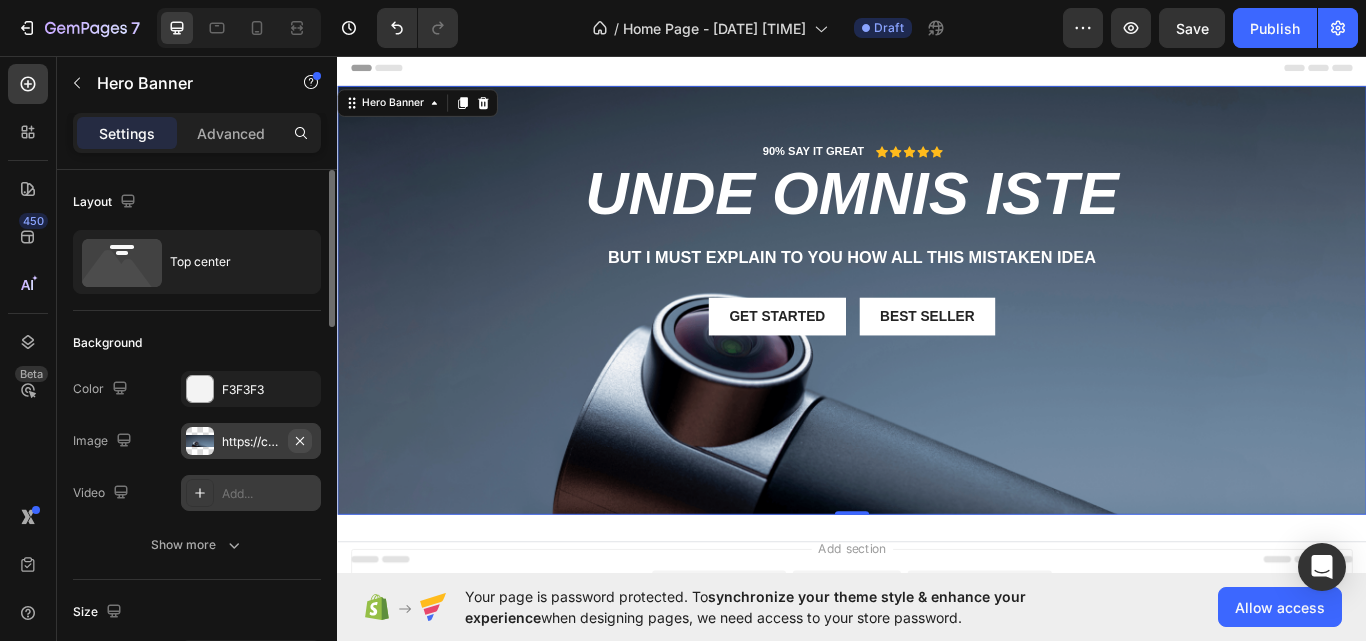 click 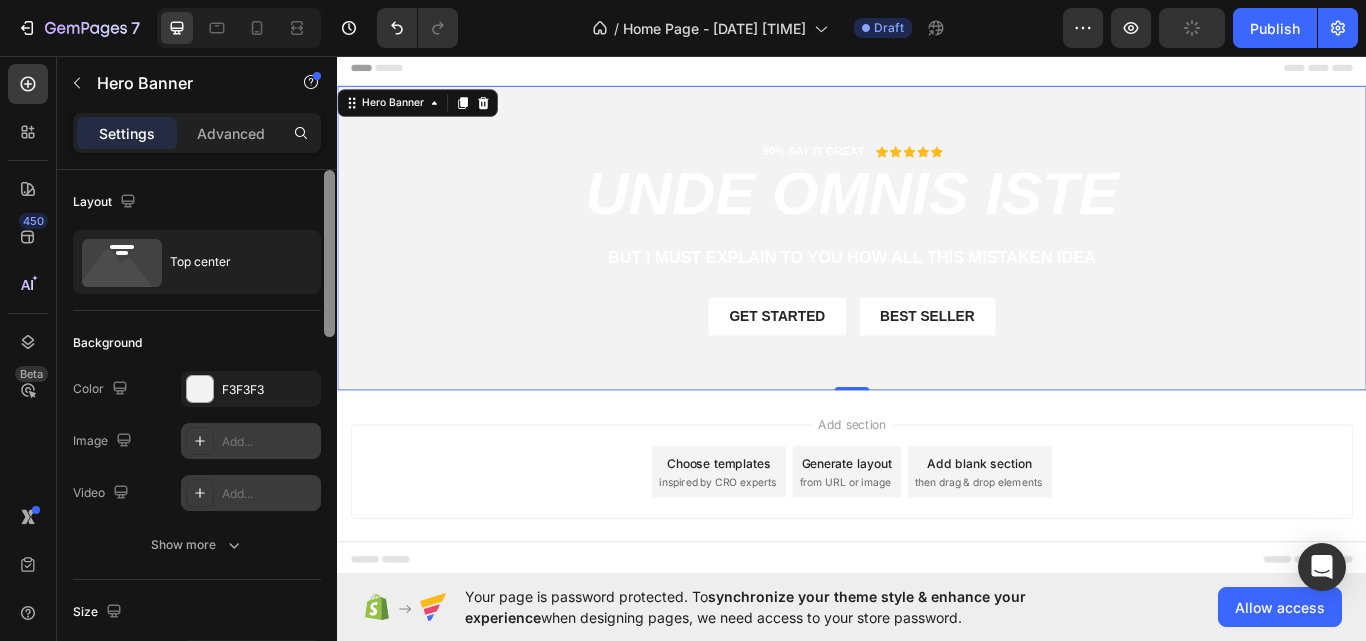 type 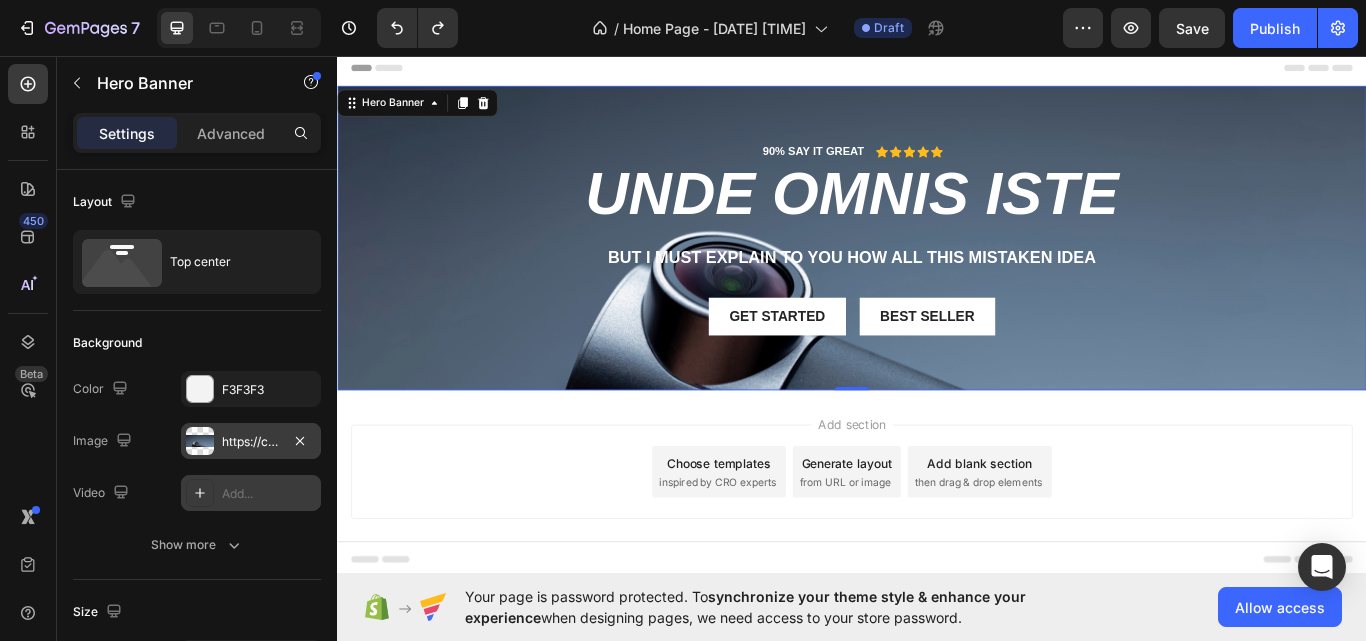 click on "https://cdn.shopify.com/s/files/1/0697/7660/5229/files/gempages_578318123493491653-7bf6d48b-e4f4-402f-b365-fc47e0cd6c6a.png" at bounding box center [251, 442] 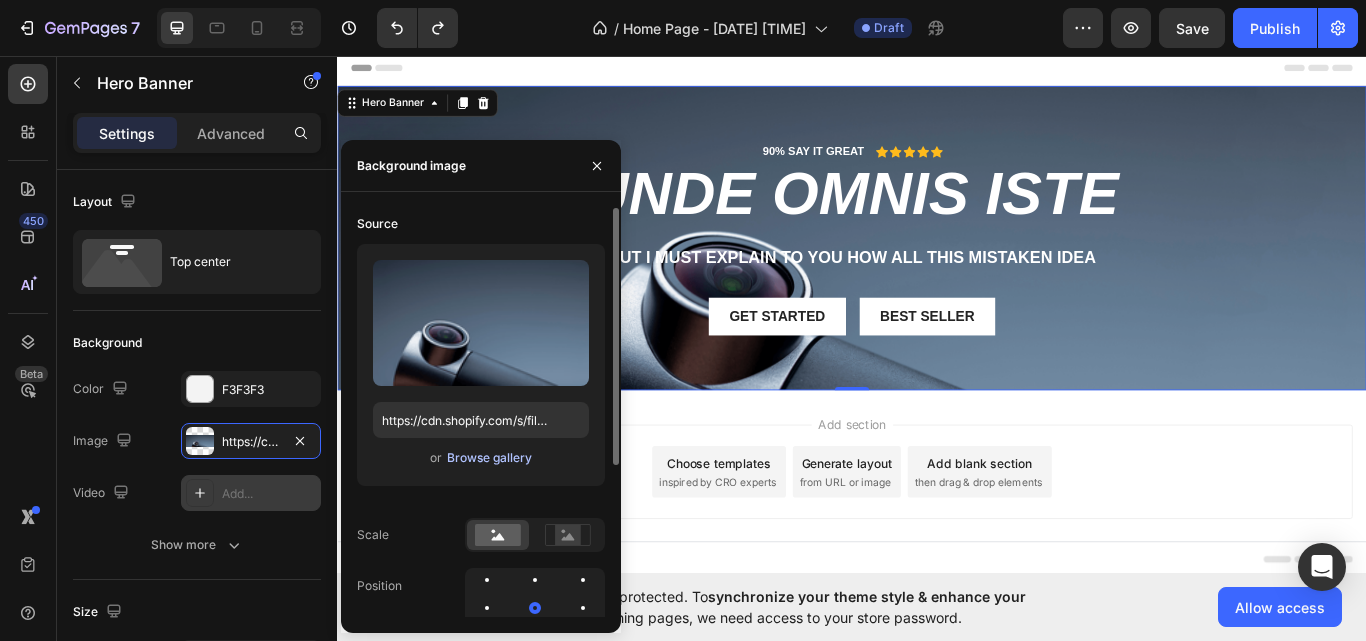 click on "Browse gallery" at bounding box center (489, 458) 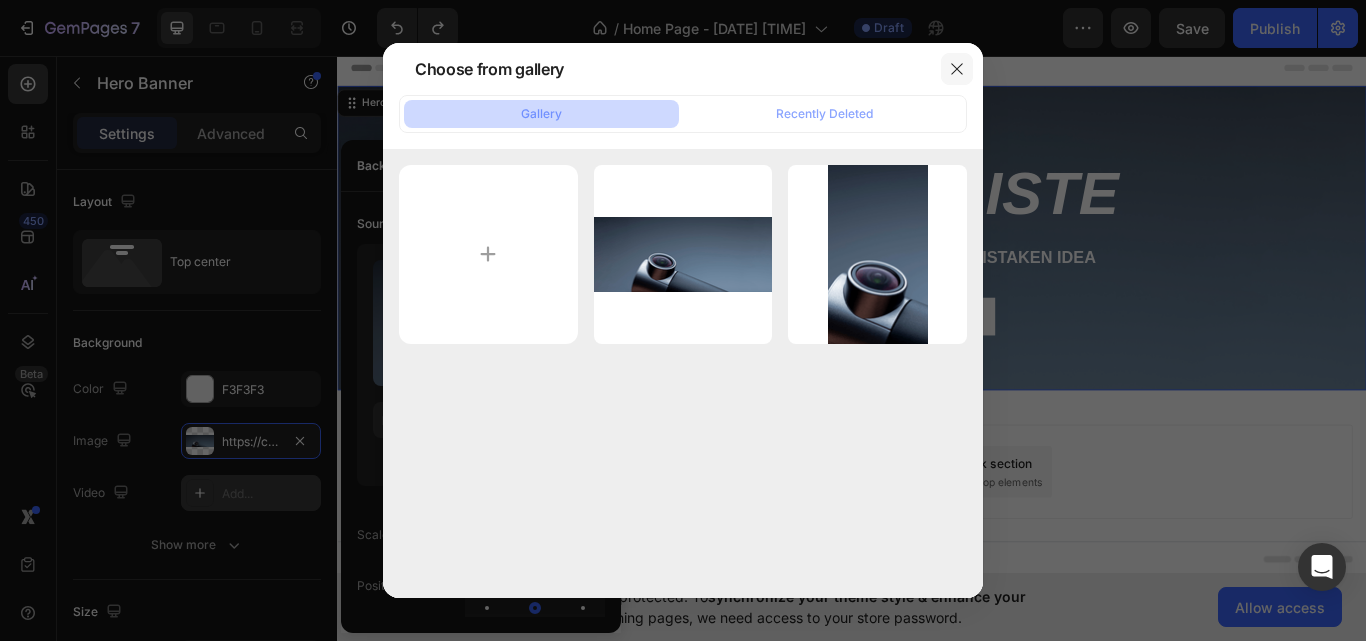 click 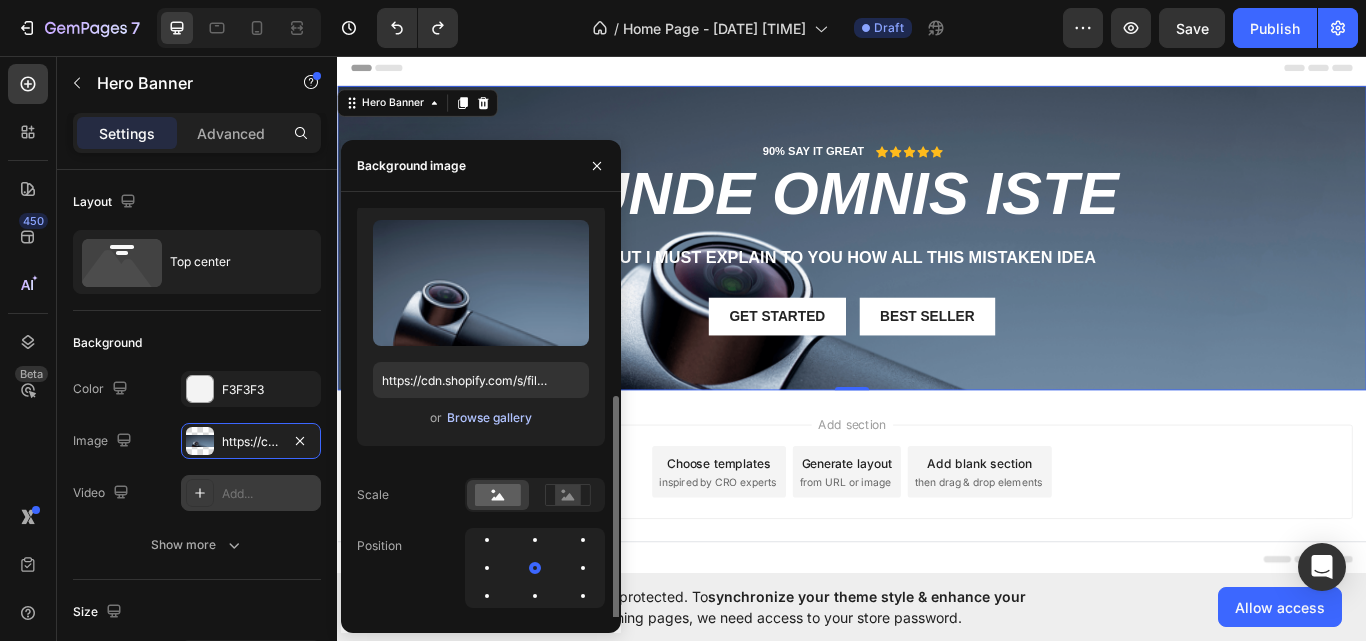 scroll, scrollTop: 0, scrollLeft: 0, axis: both 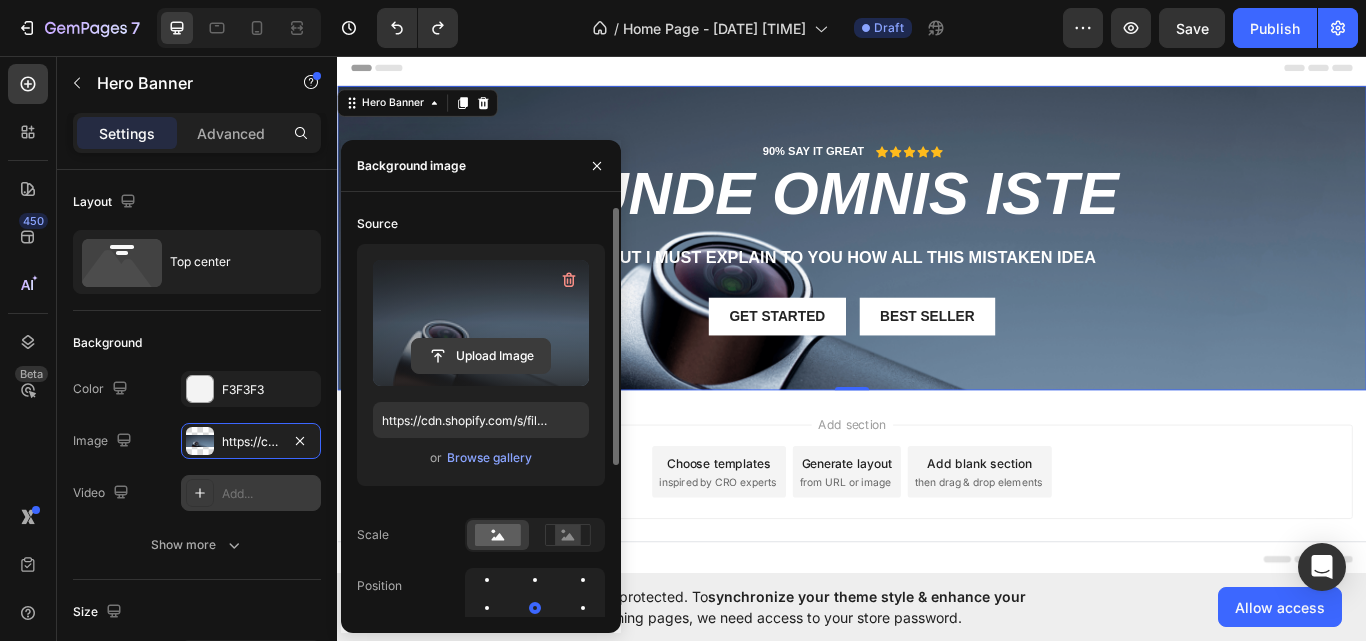 click 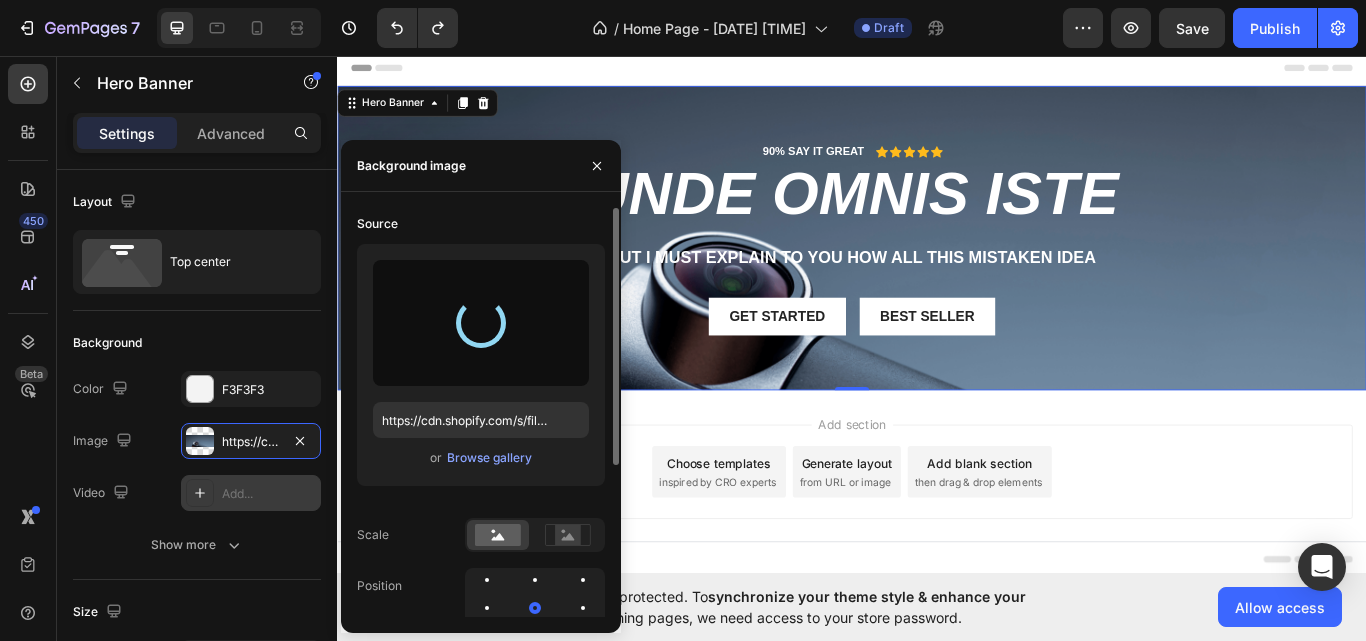 type on "https://cdn.shopify.com/s/files/1/0697/7660/5229/files/gempages_578318123493491653-751d0a09-e763-43a6-941e-04d0dde7b40e.jpg" 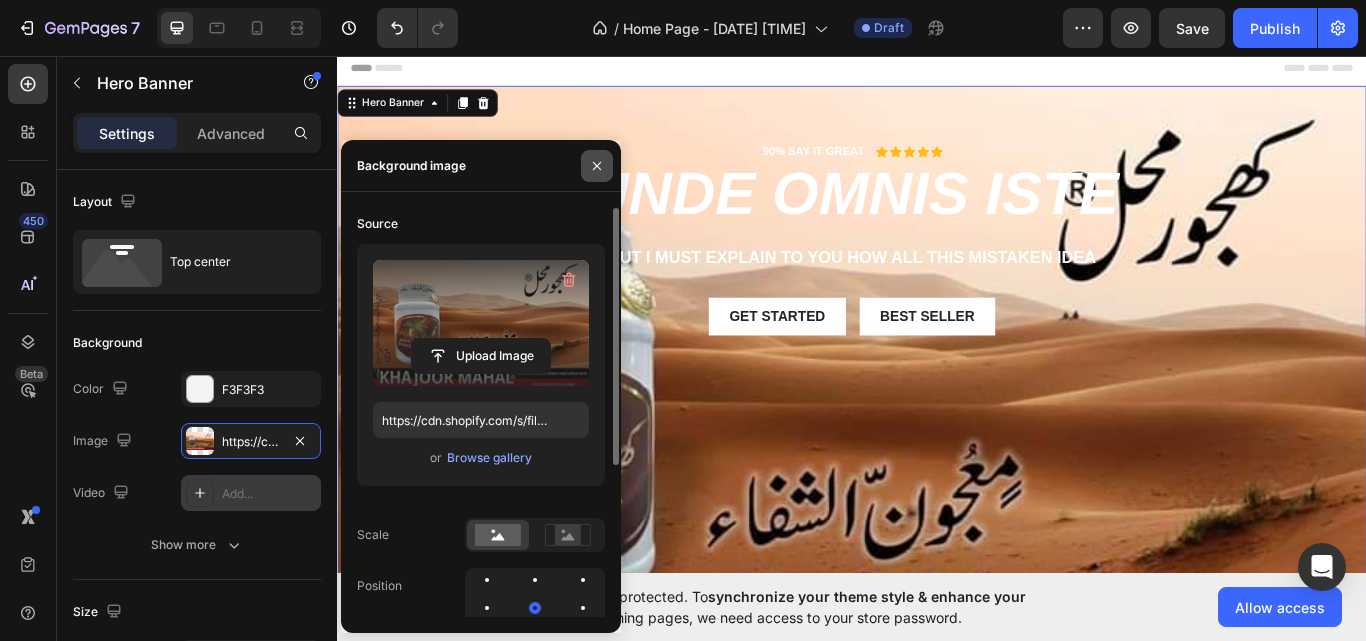 click 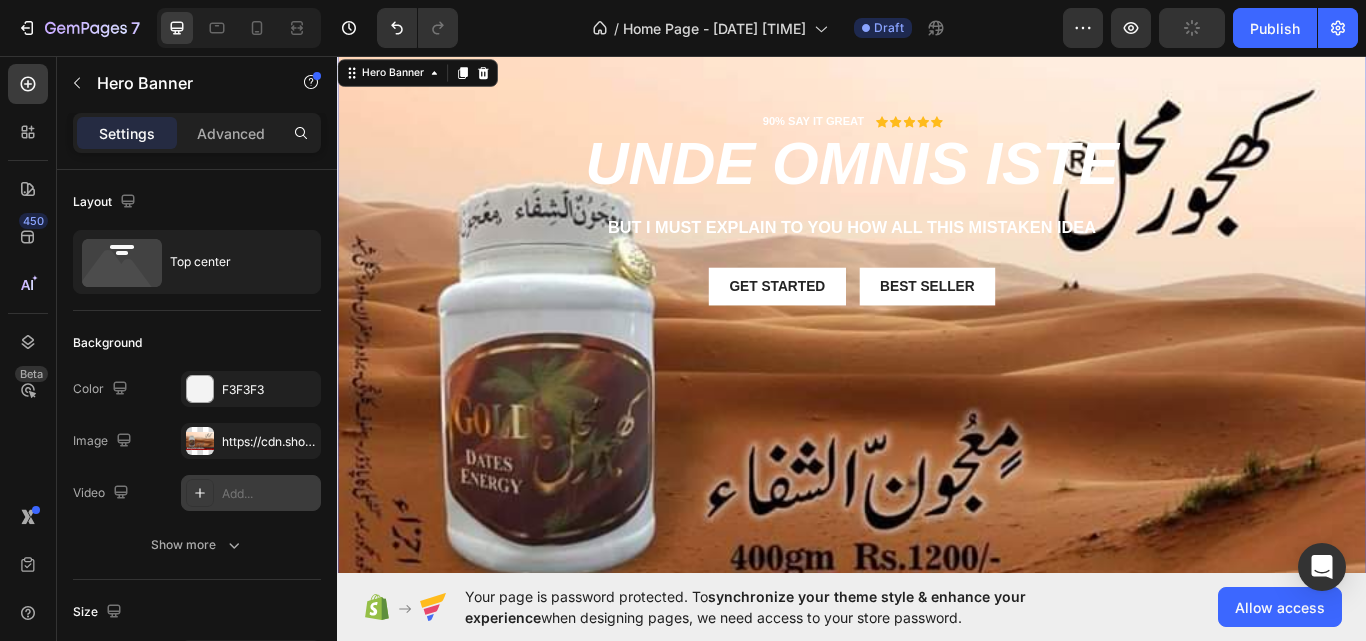 scroll, scrollTop: 0, scrollLeft: 0, axis: both 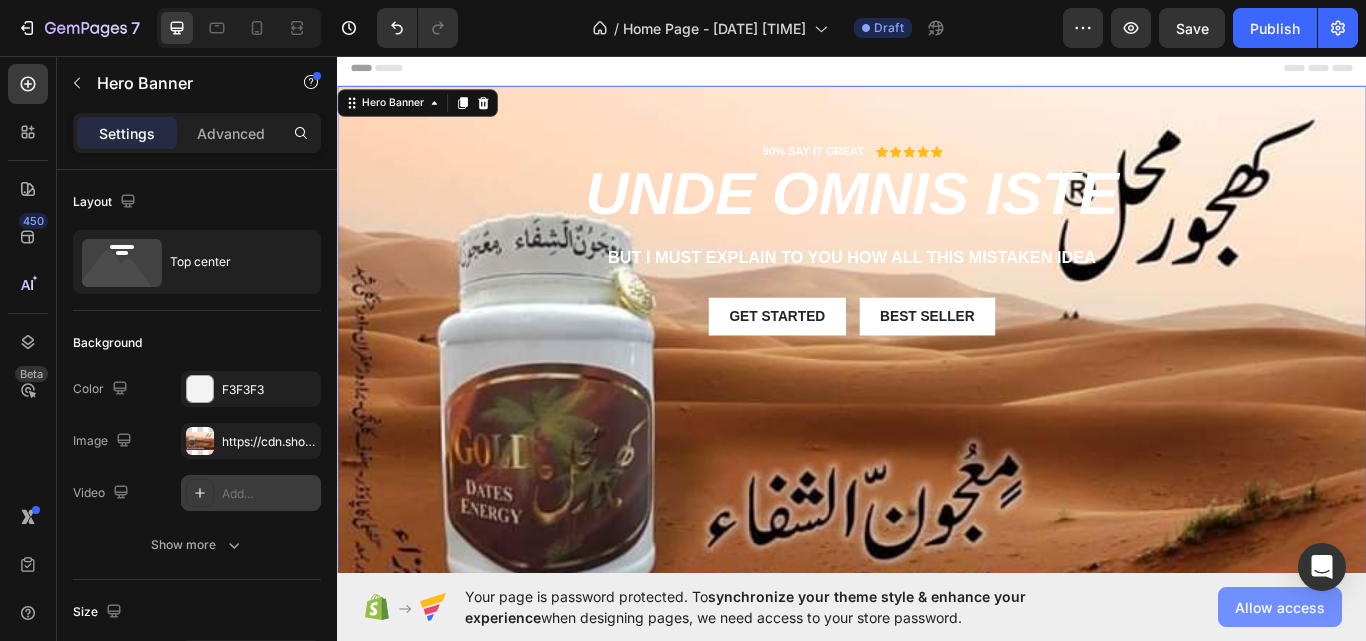 click on "Allow access" 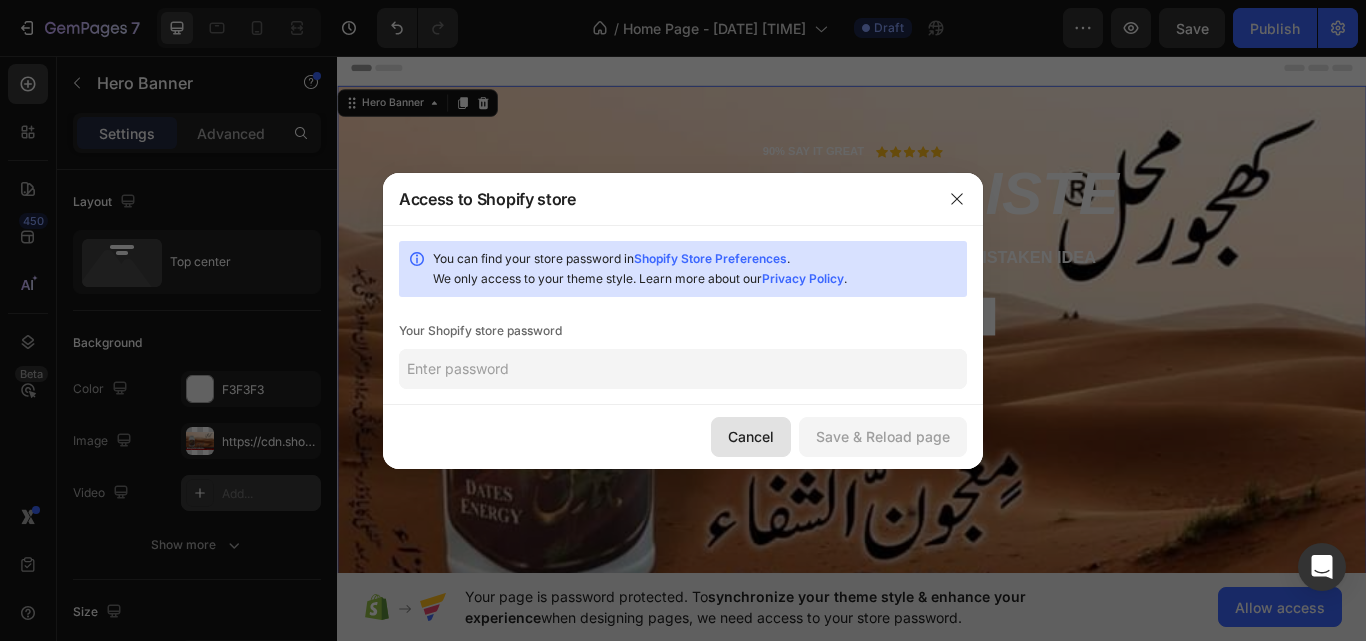click on "Cancel" at bounding box center (751, 436) 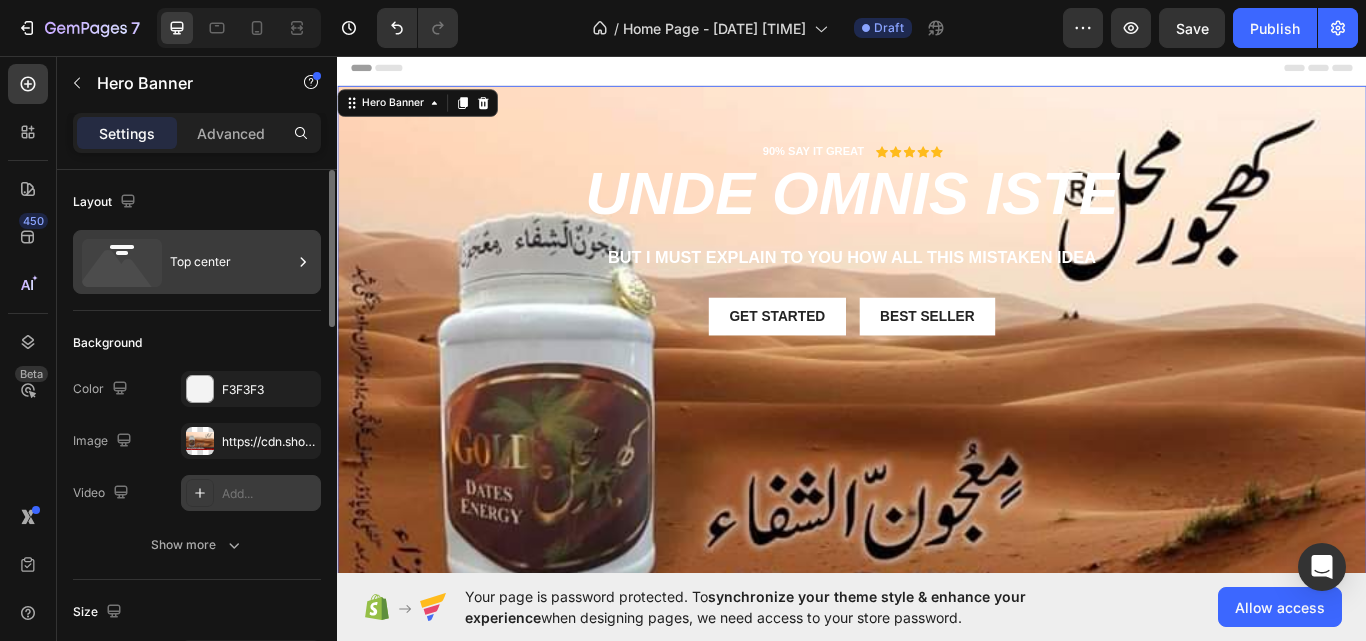 click on "Top center" at bounding box center (231, 262) 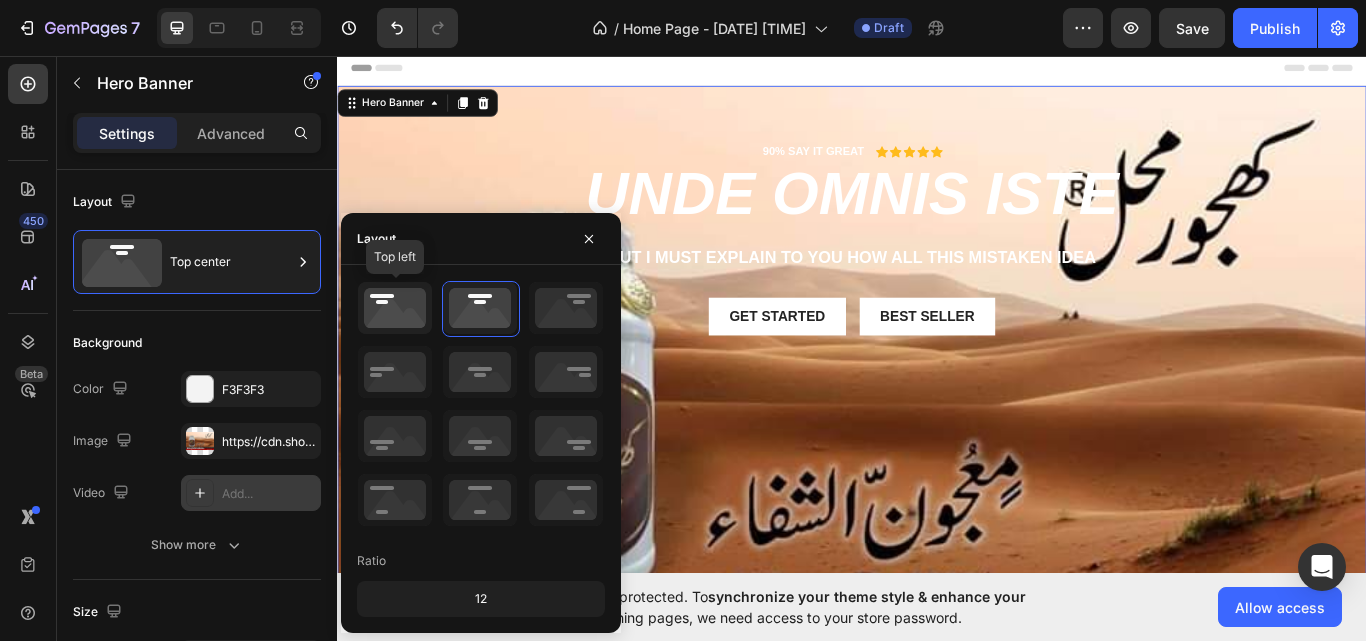click 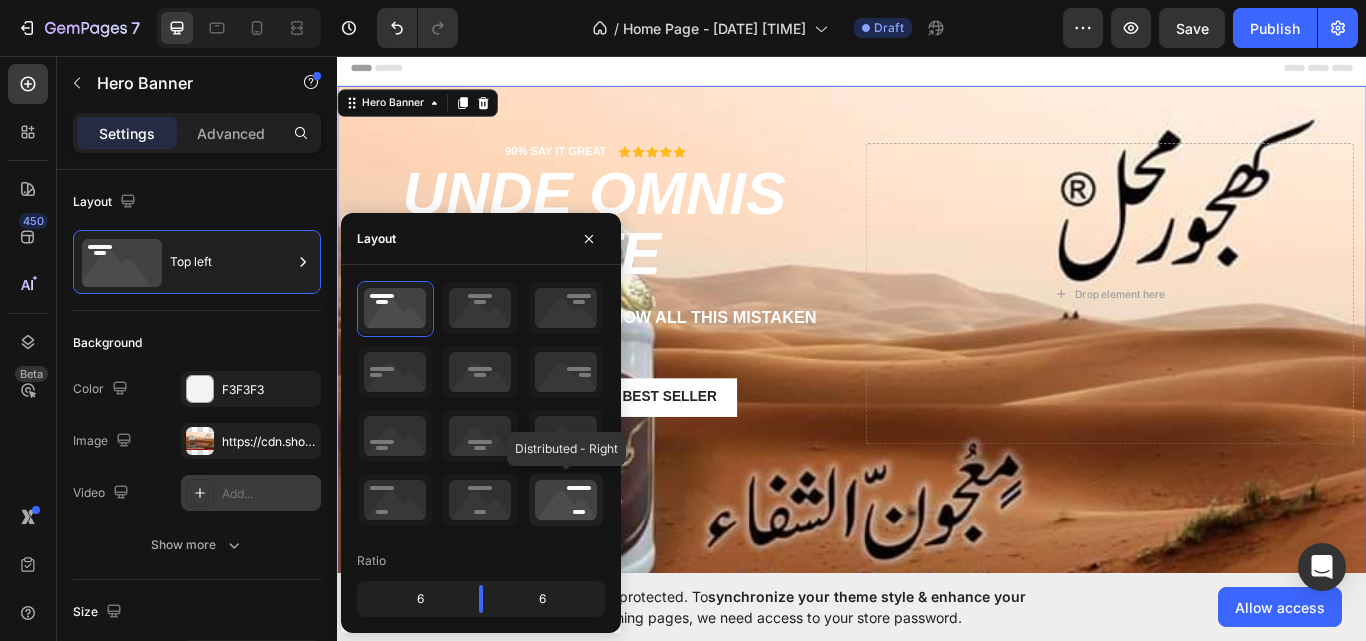 click 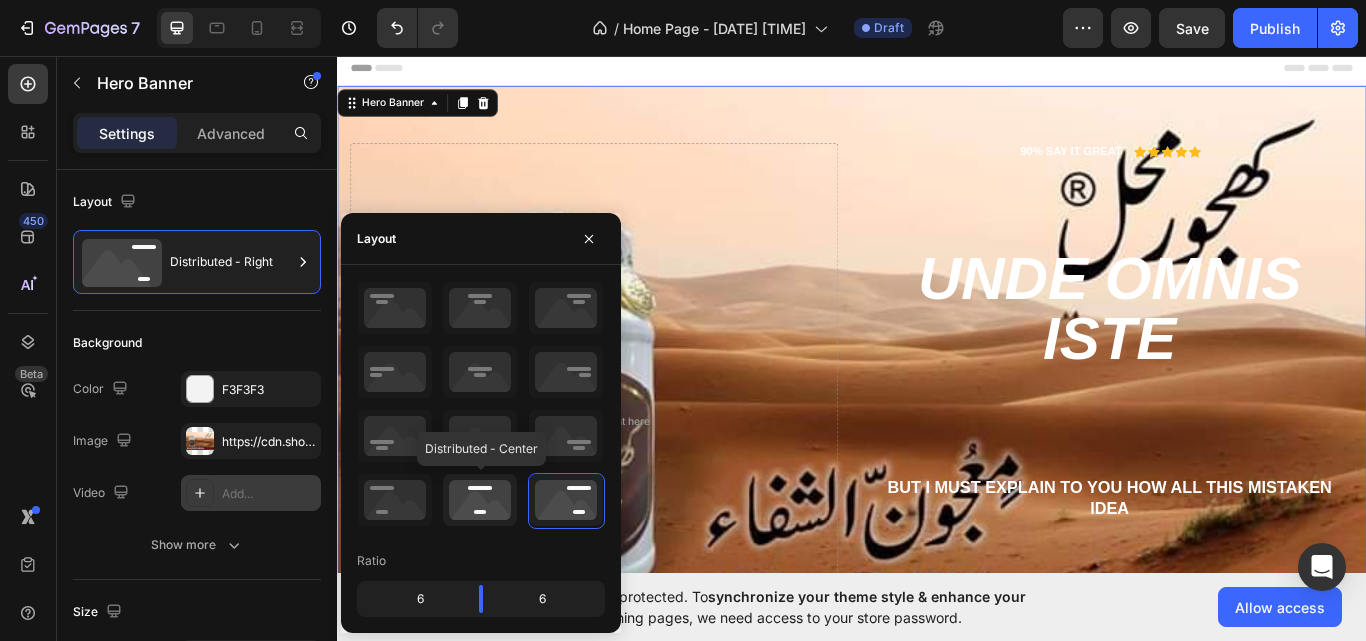 click 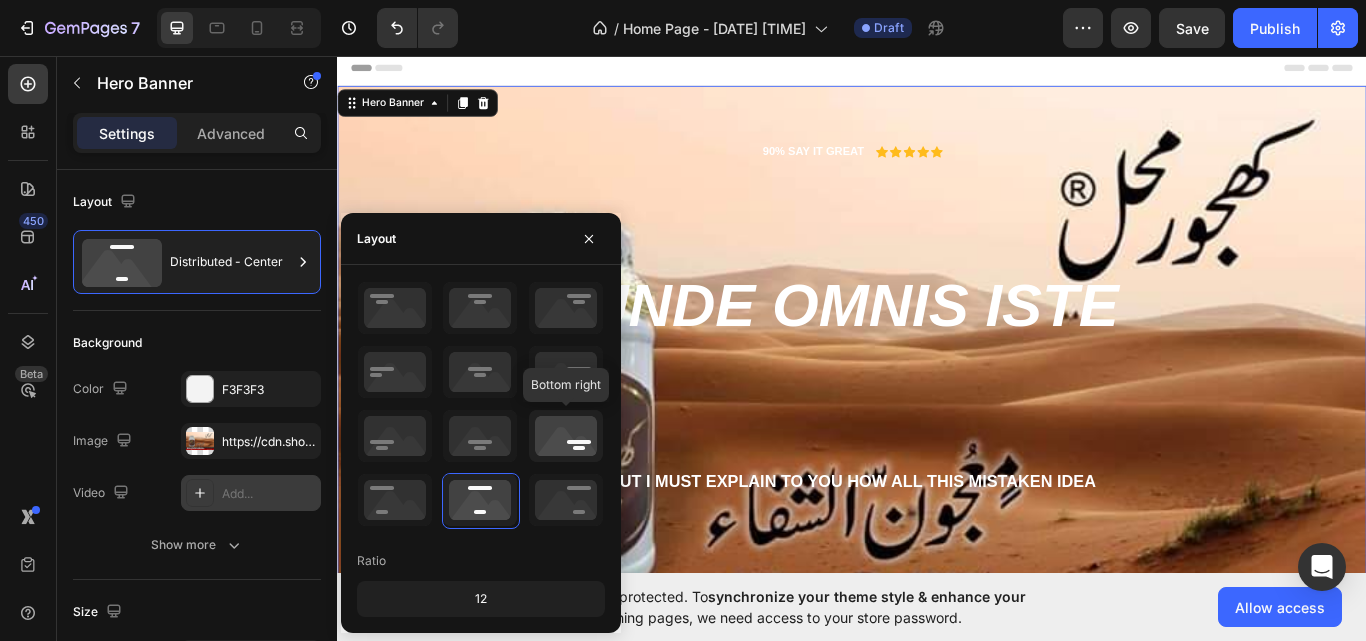 click 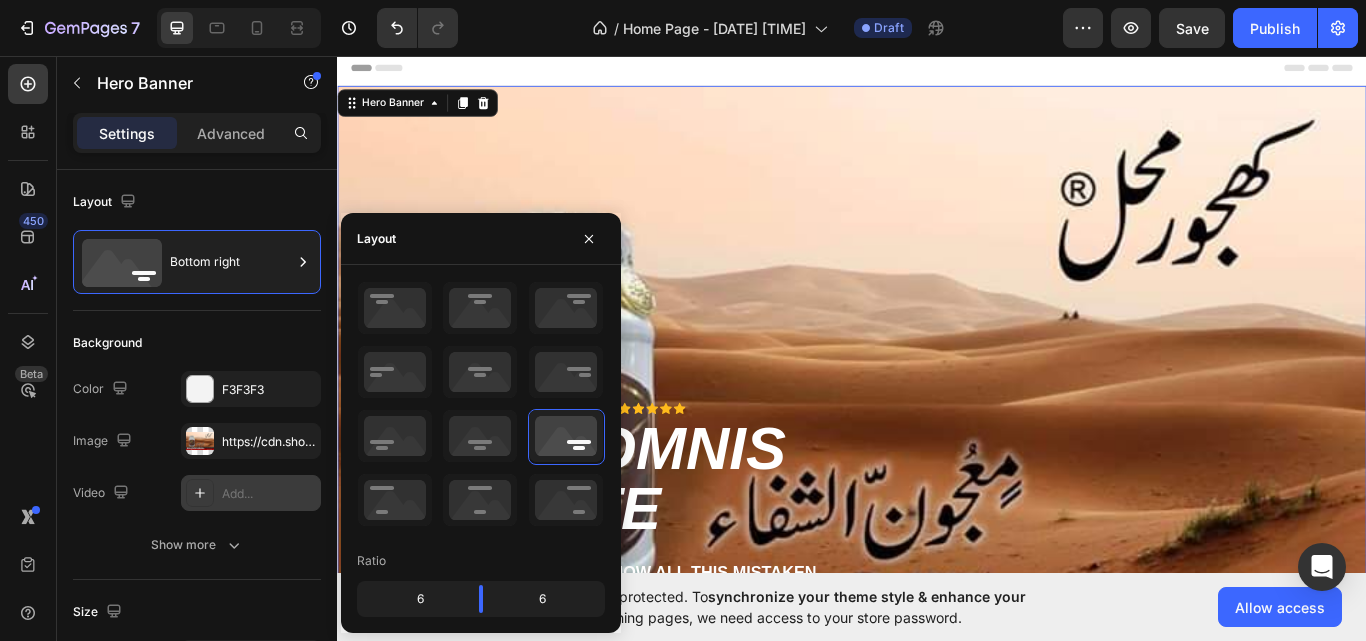 click on "90% SAY IT GREAT Text Block Icon Icon Icon Icon Icon Icon List Row unde omnis iste Heading But I must explain to you how all this mistaken idea Text Block Get started Button Best Seller Button Row" at bounding box center (937, 615) 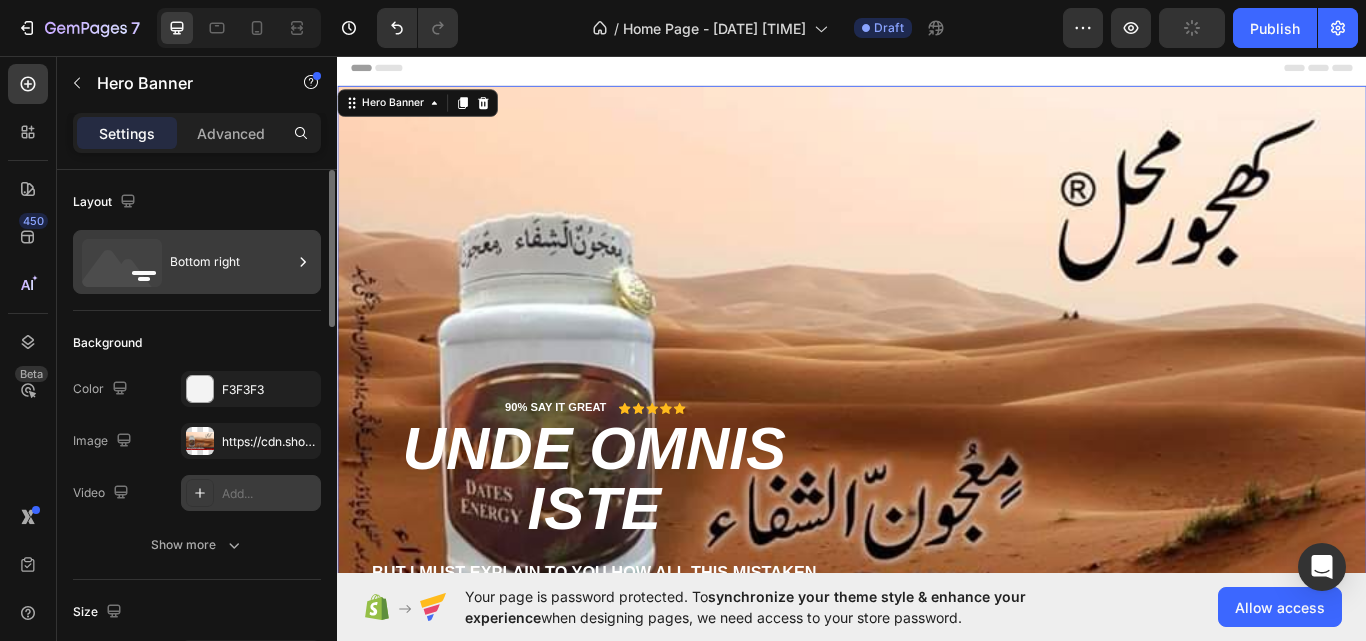 click on "Bottom right" at bounding box center [231, 262] 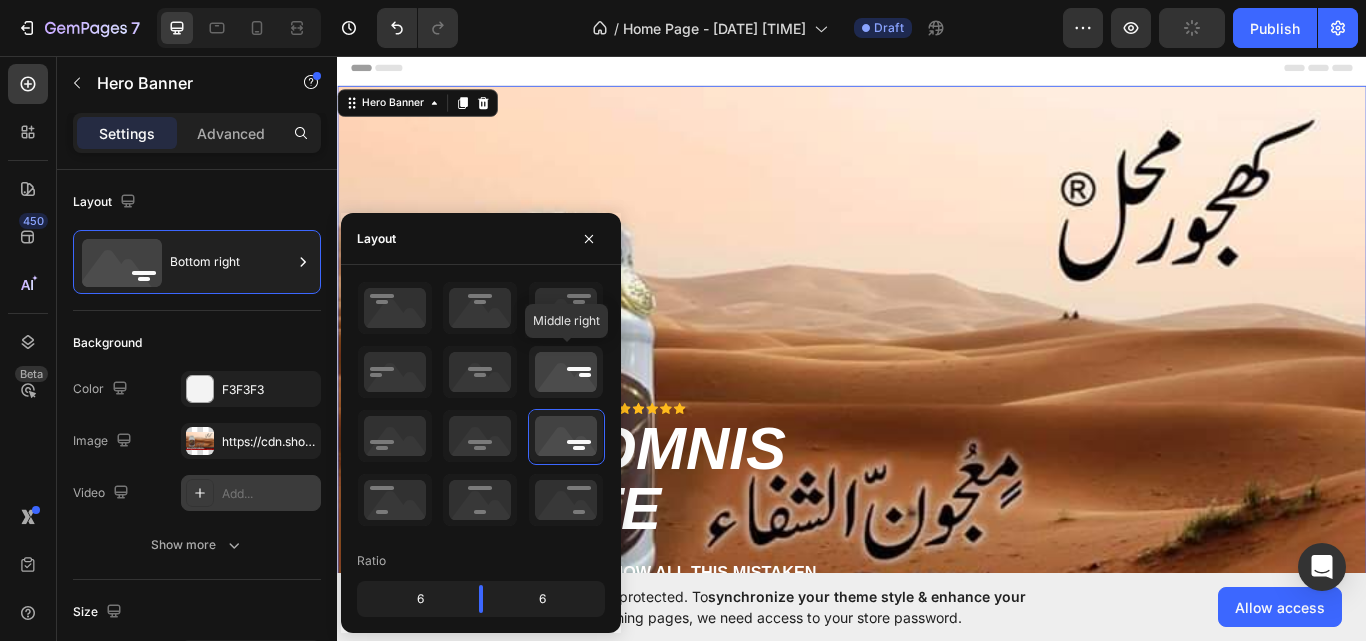 click 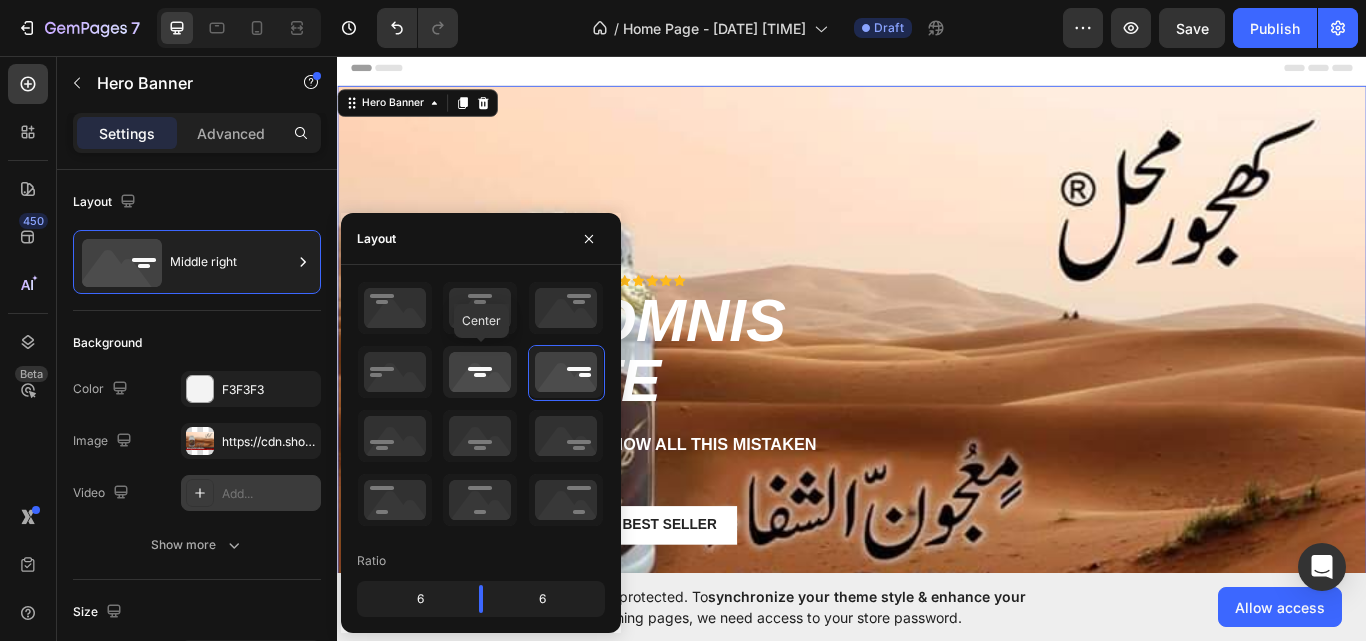 click 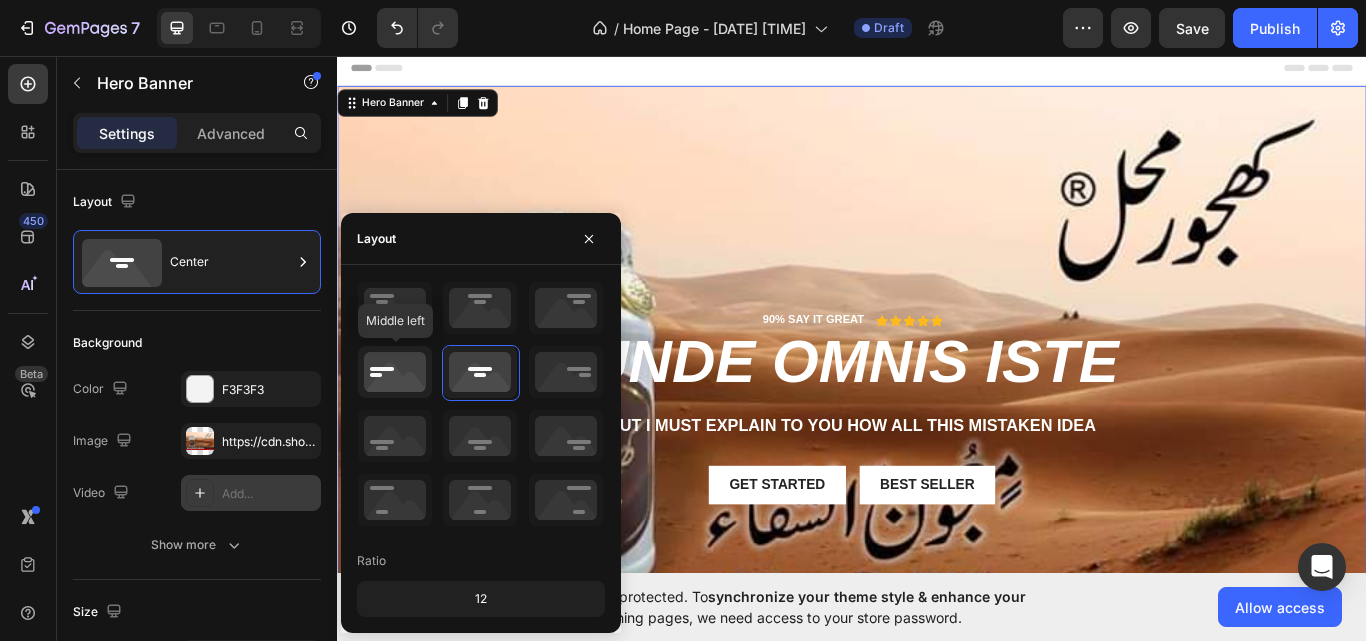 click 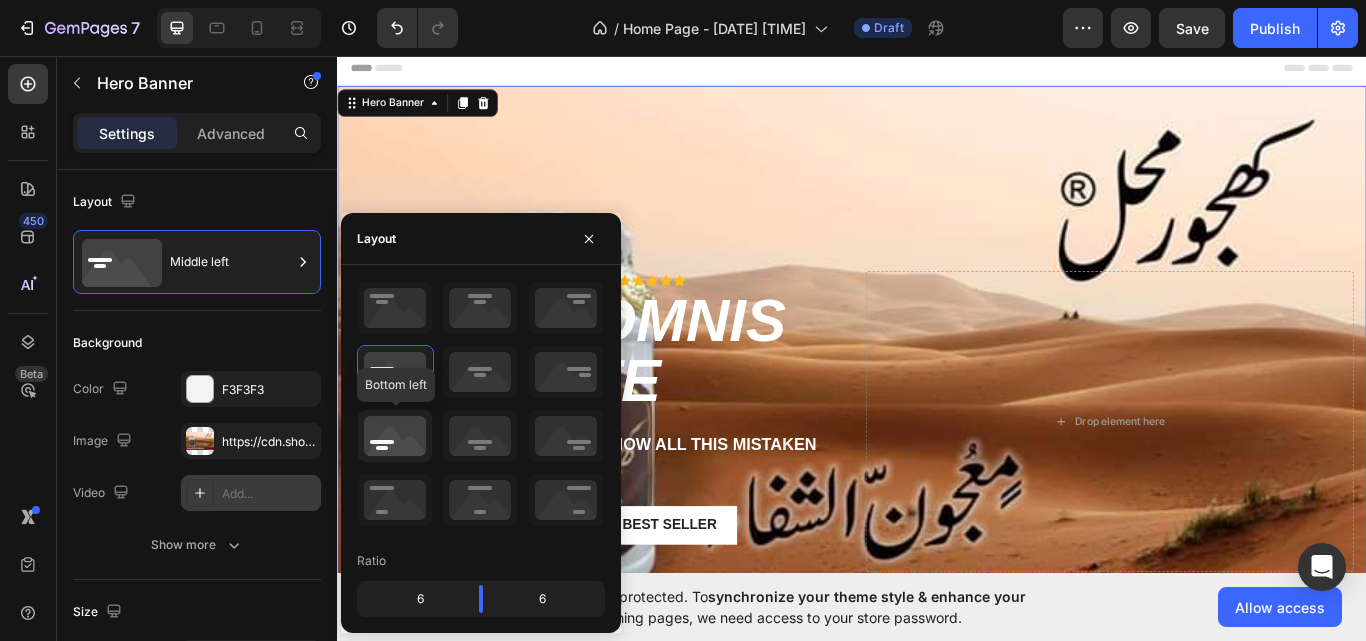 click 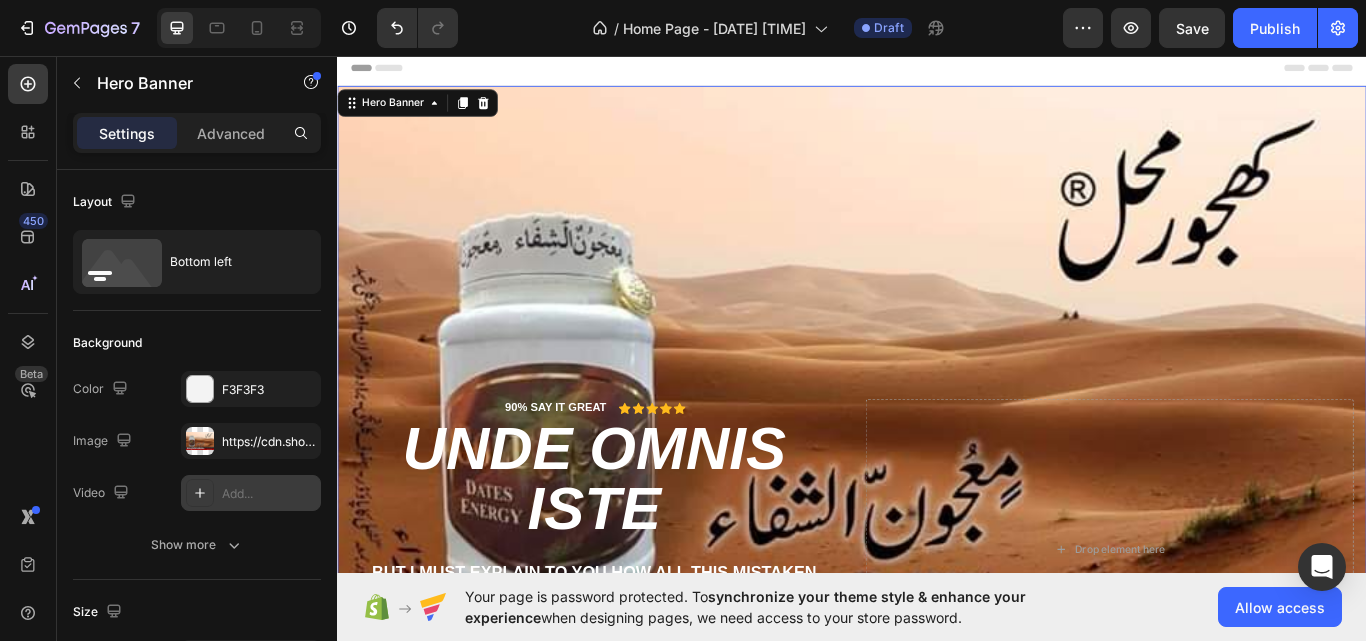 click at bounding box center [937, 466] 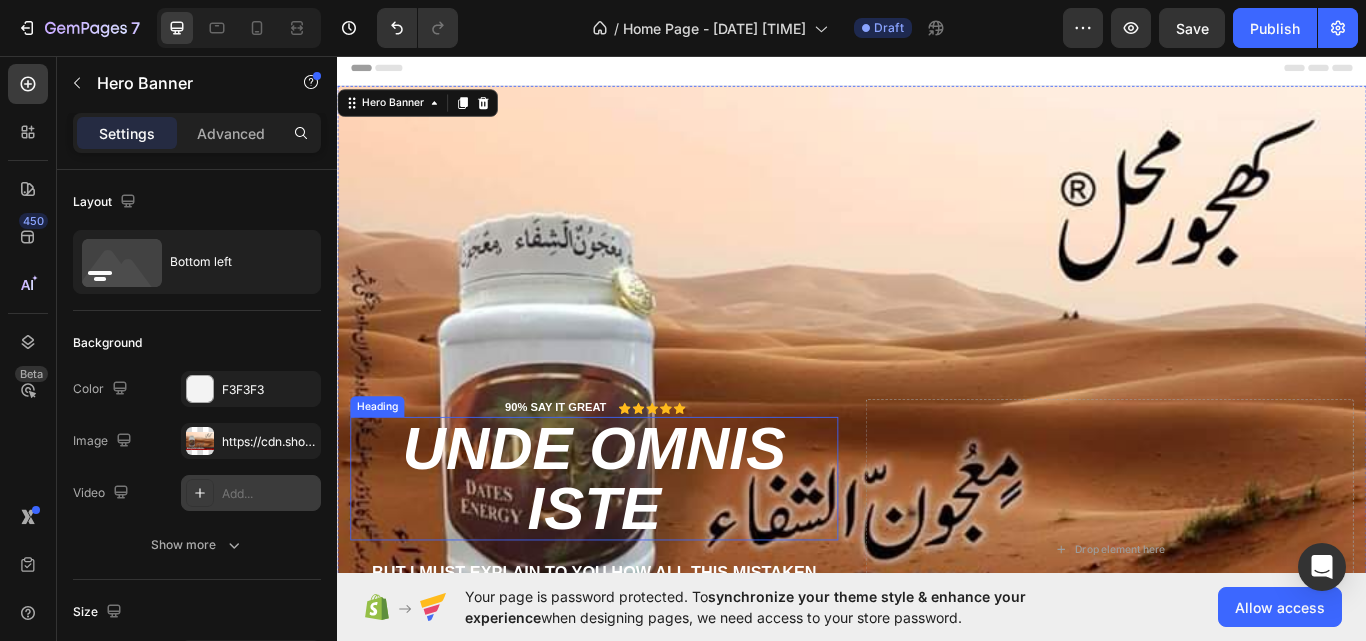 click on "unde omnis iste" at bounding box center (636, 550) 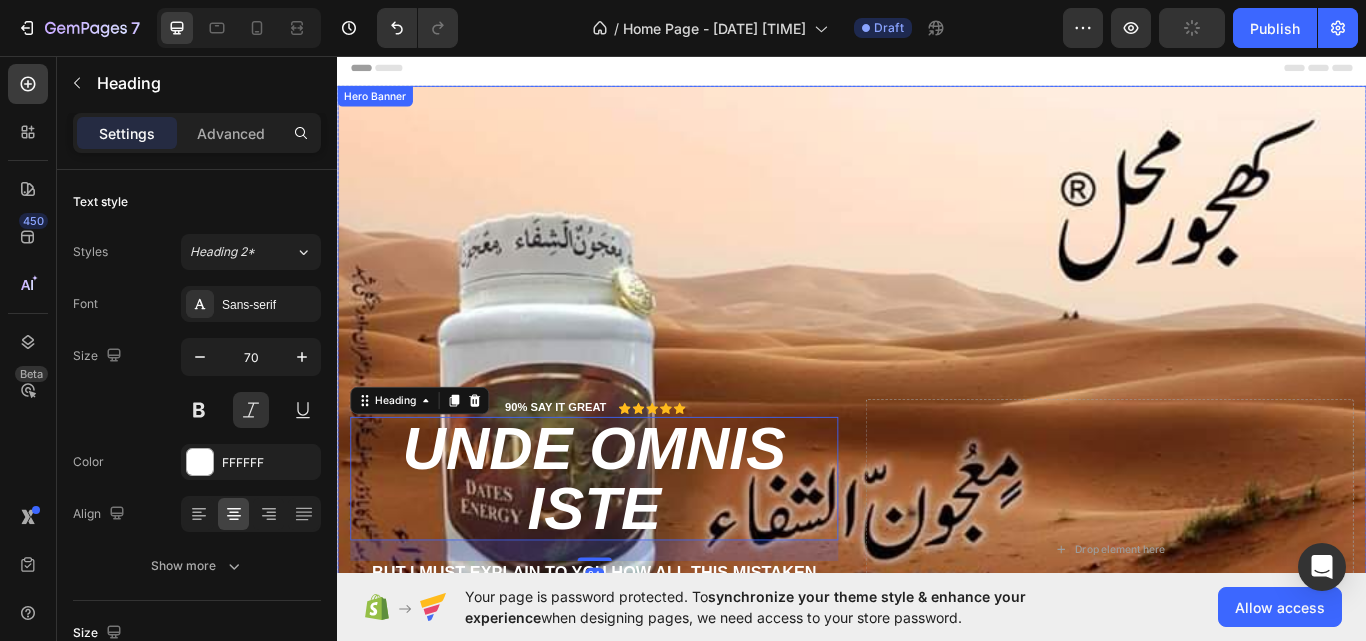 click at bounding box center [937, 466] 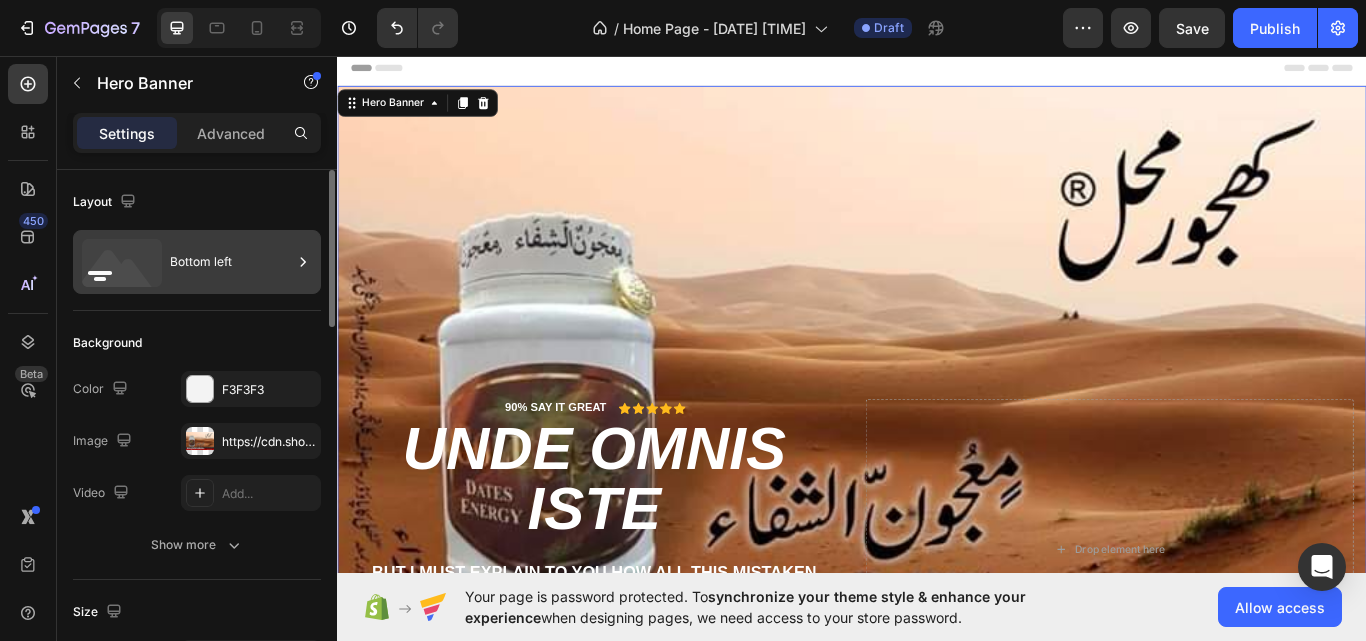 click on "Bottom left" at bounding box center [231, 262] 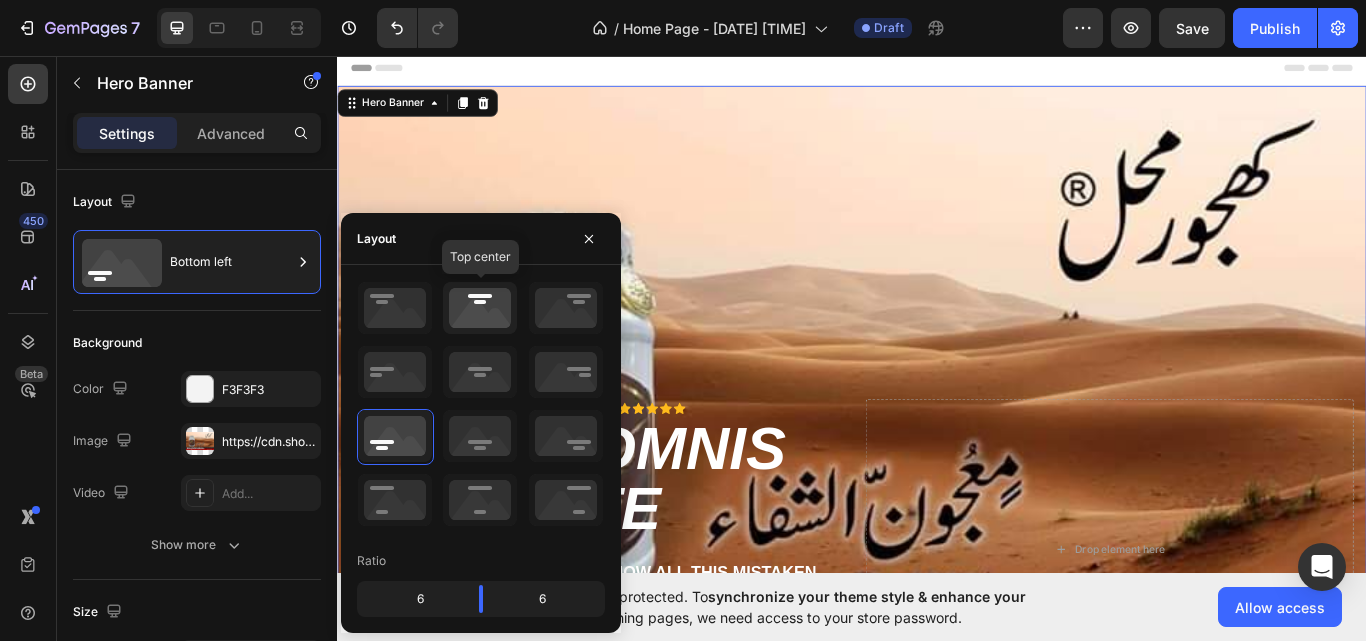click 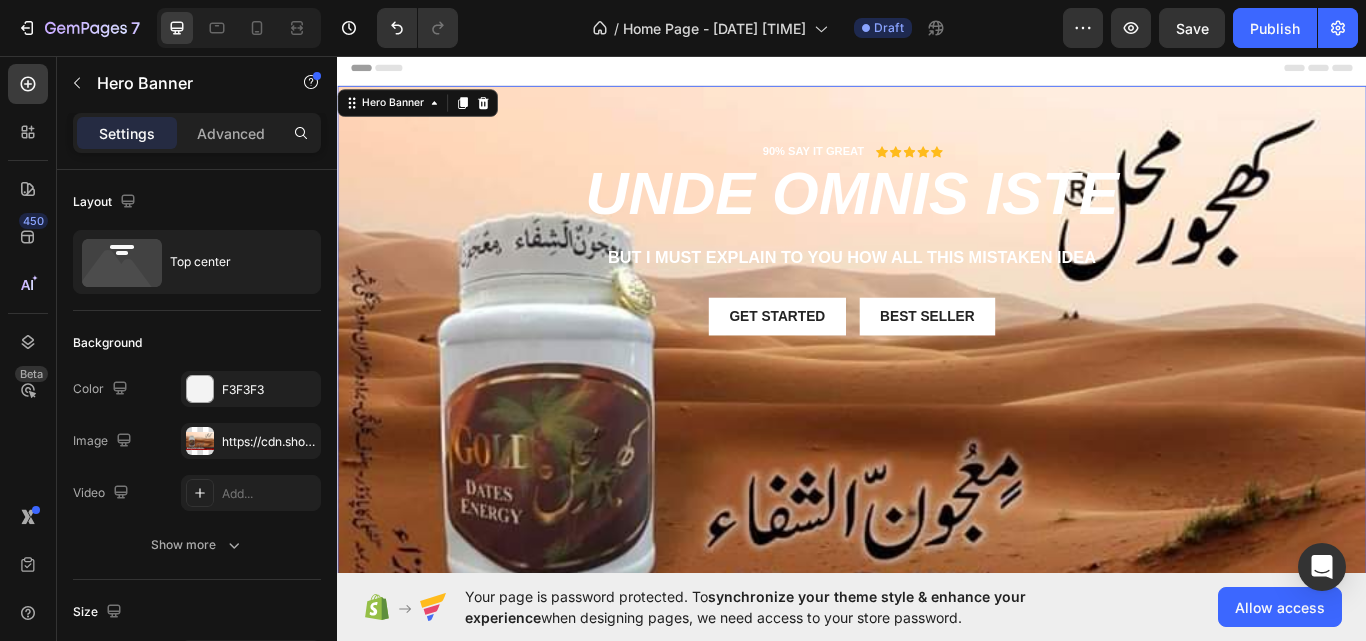 click at bounding box center (937, 466) 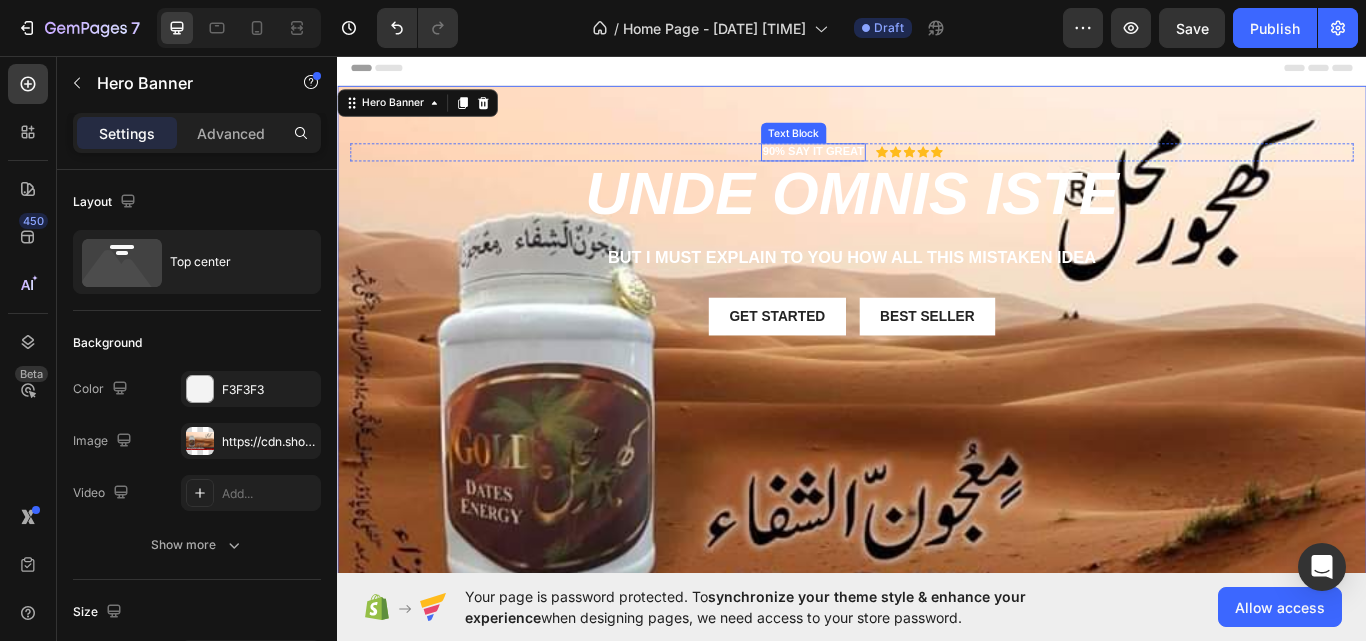 click on "90% SAY IT GREAT" at bounding box center [892, 169] 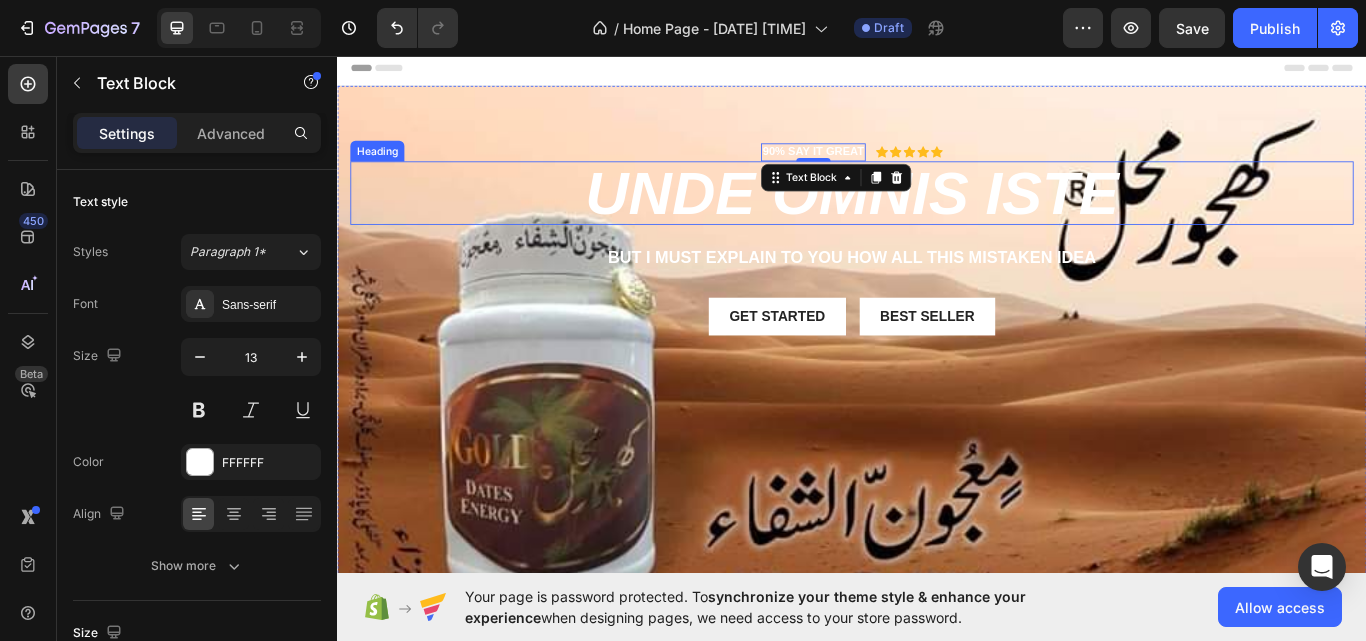 click on "unde omnis iste" at bounding box center [937, 217] 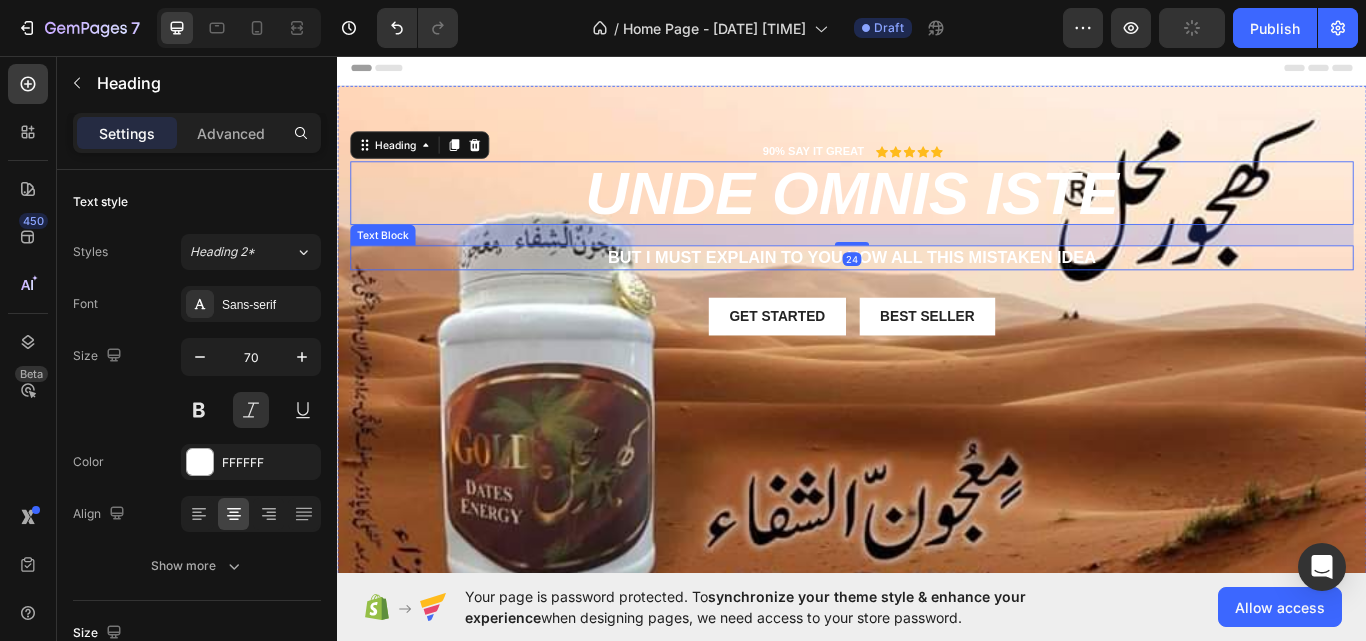 click on "But I must explain to you how all this mistaken idea" at bounding box center (937, 292) 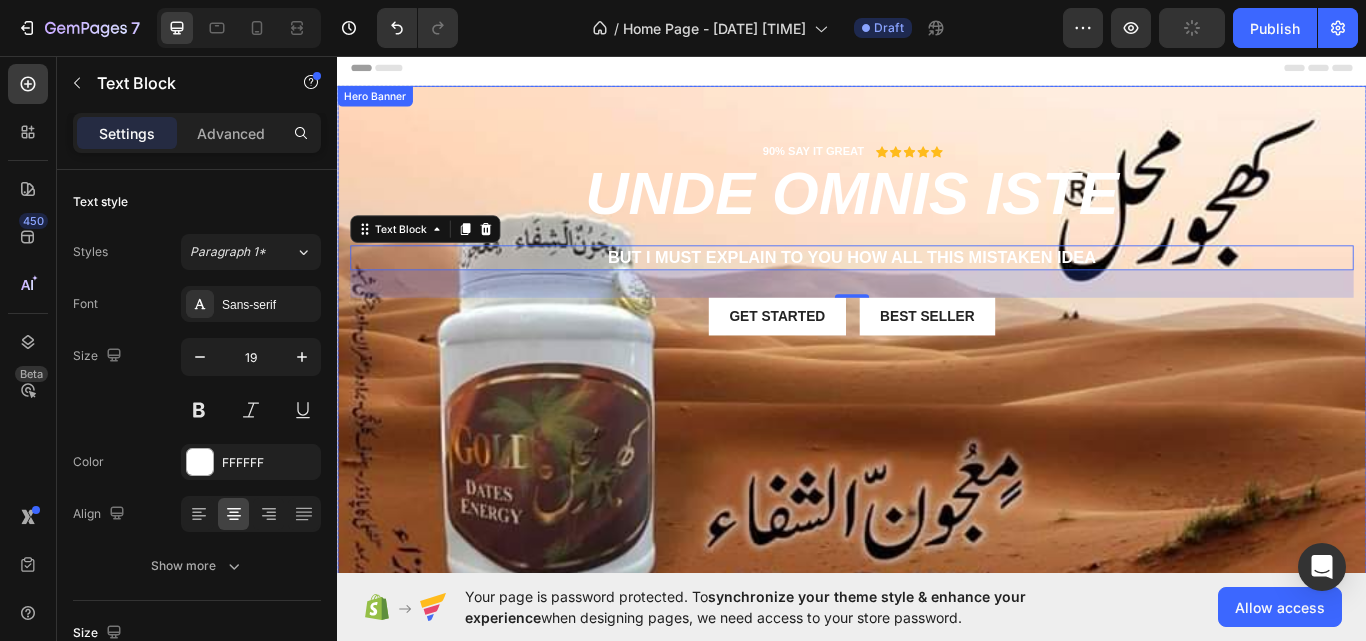 click at bounding box center (937, 466) 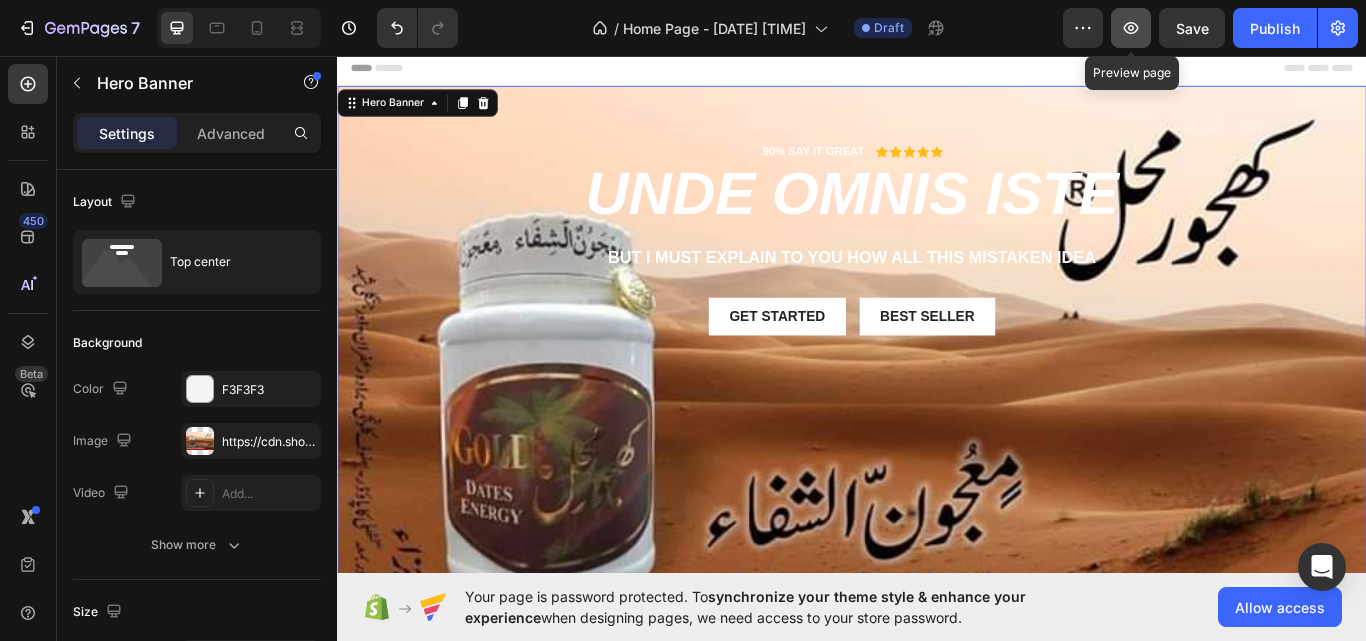 click 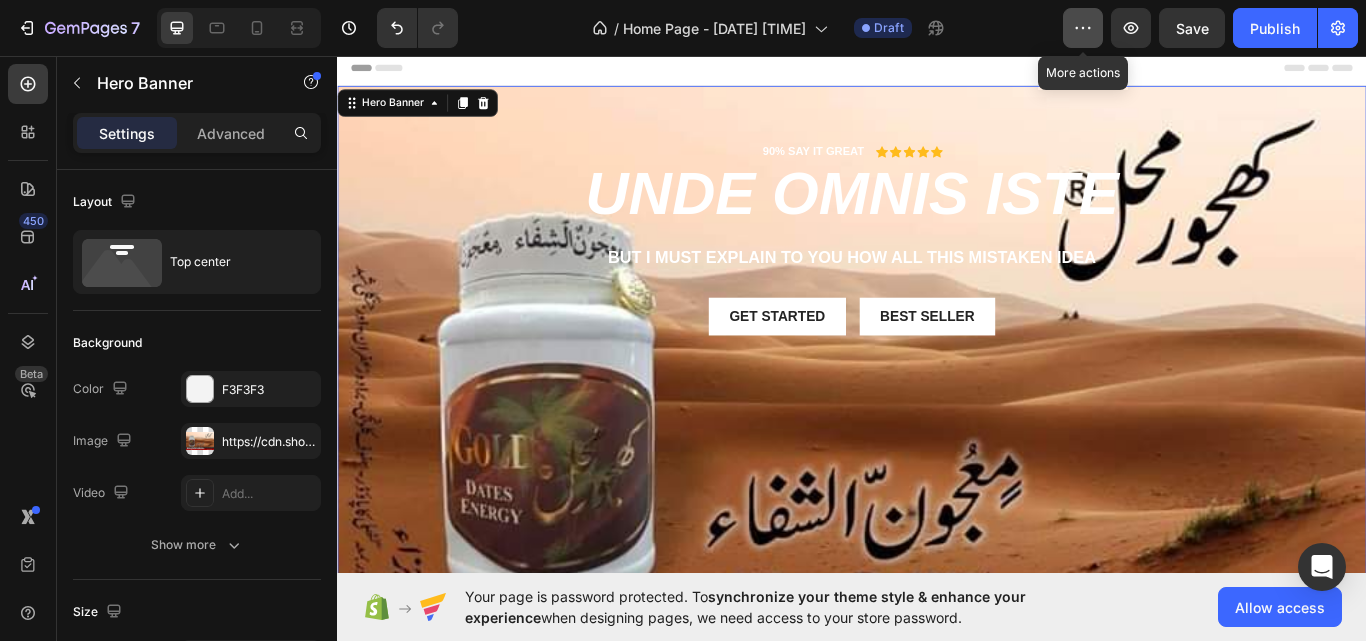 click 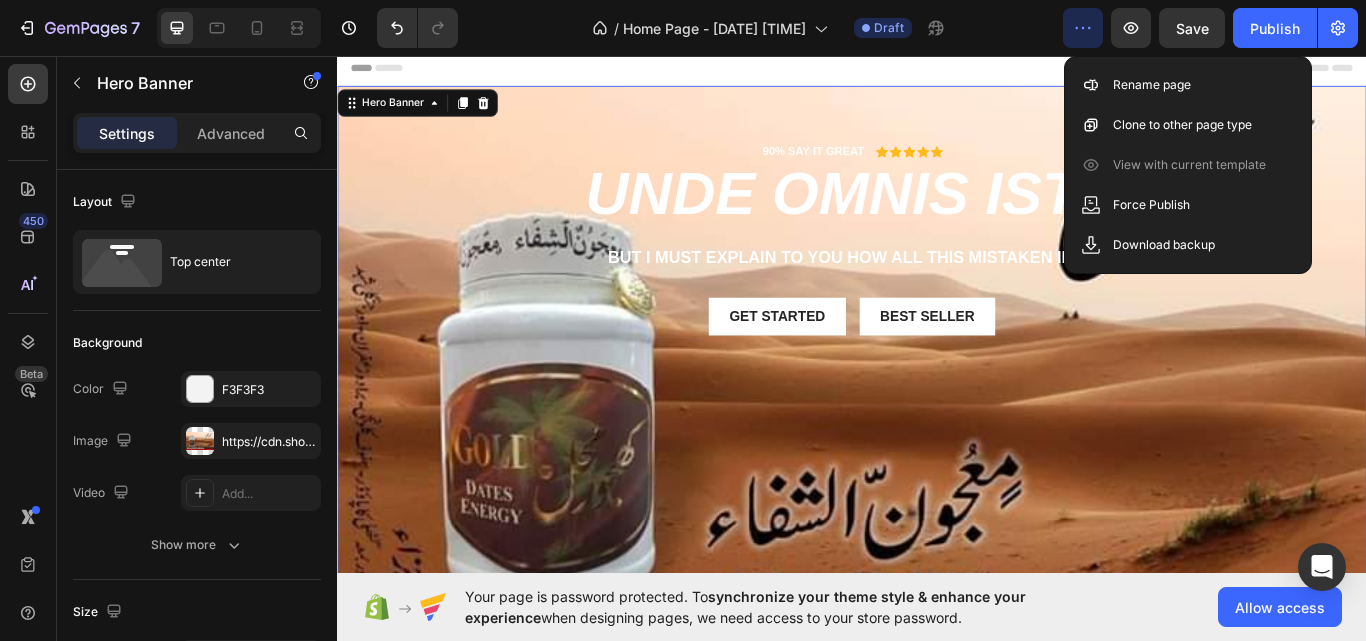 click 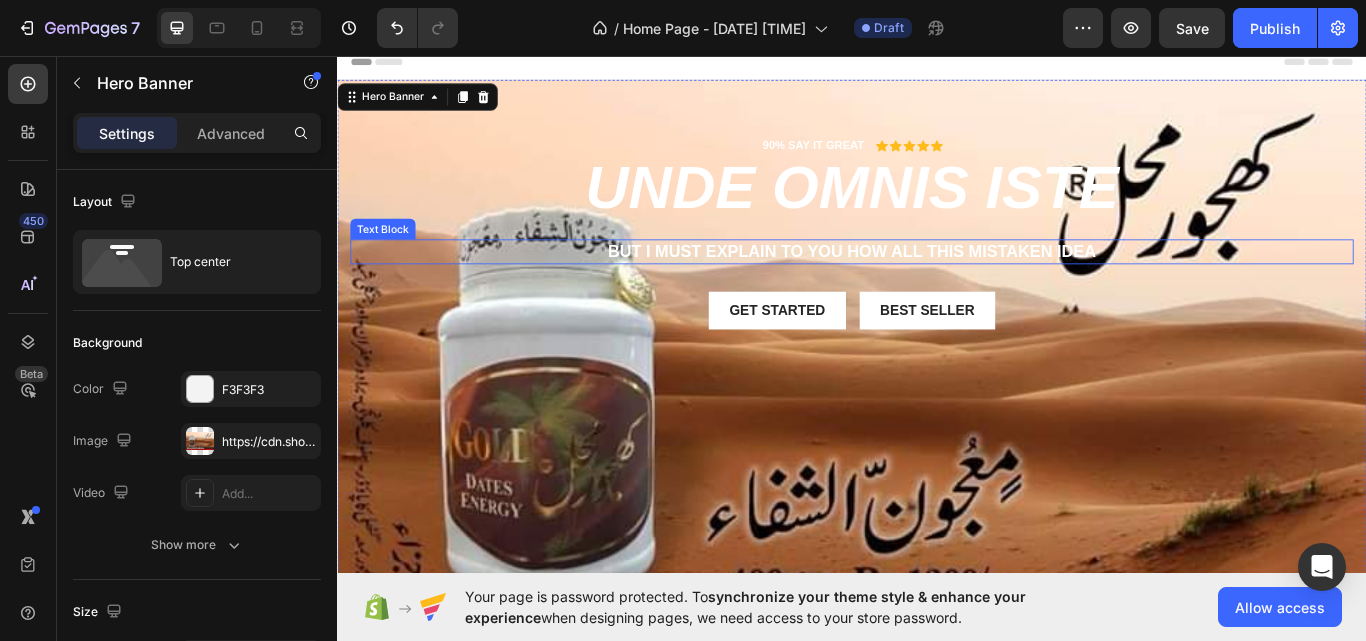 scroll, scrollTop: 0, scrollLeft: 0, axis: both 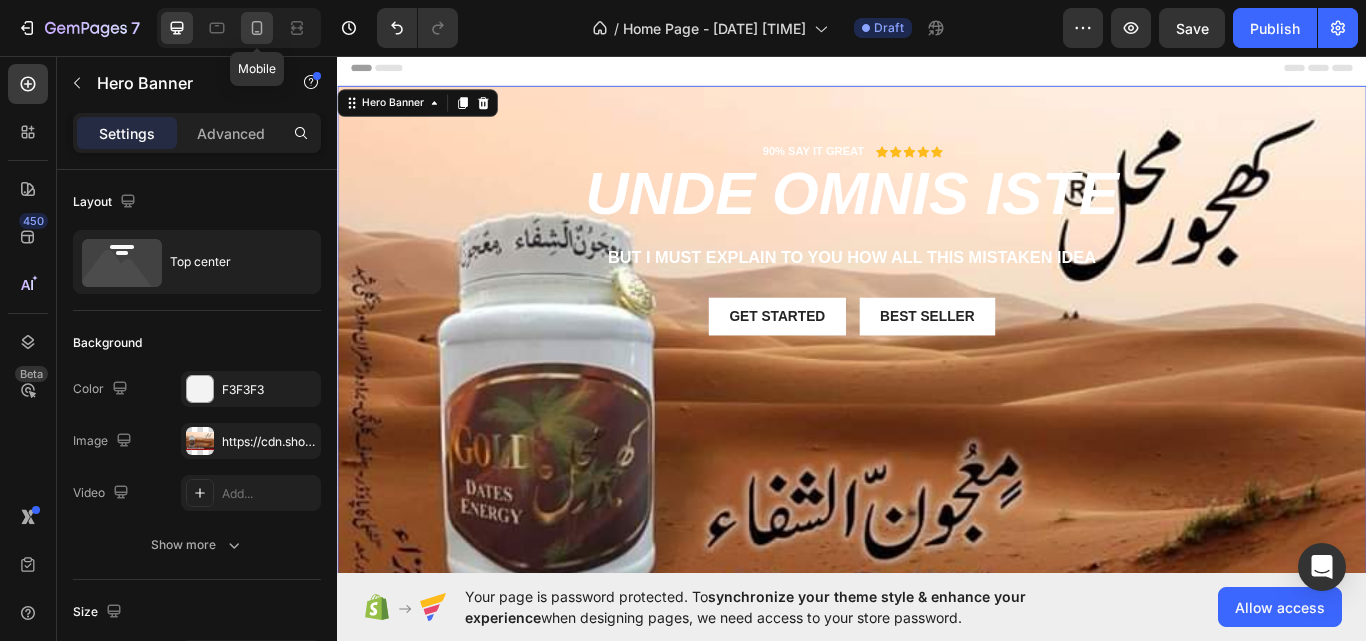 click 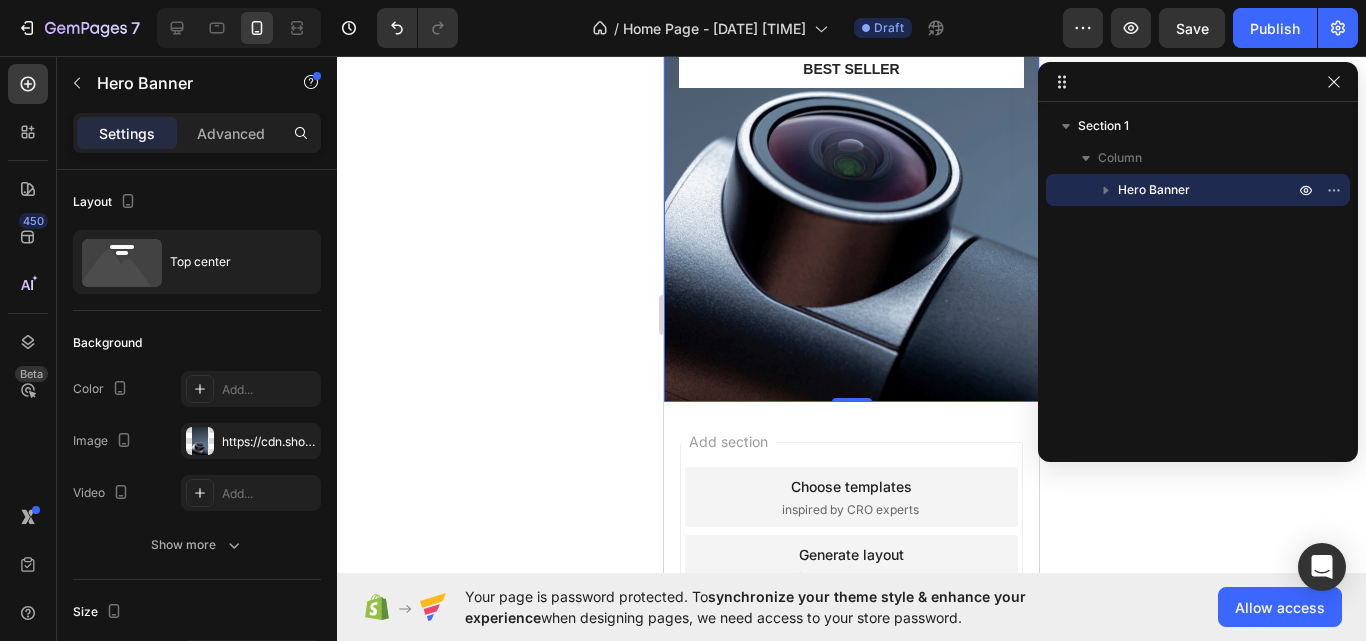 scroll, scrollTop: 0, scrollLeft: 0, axis: both 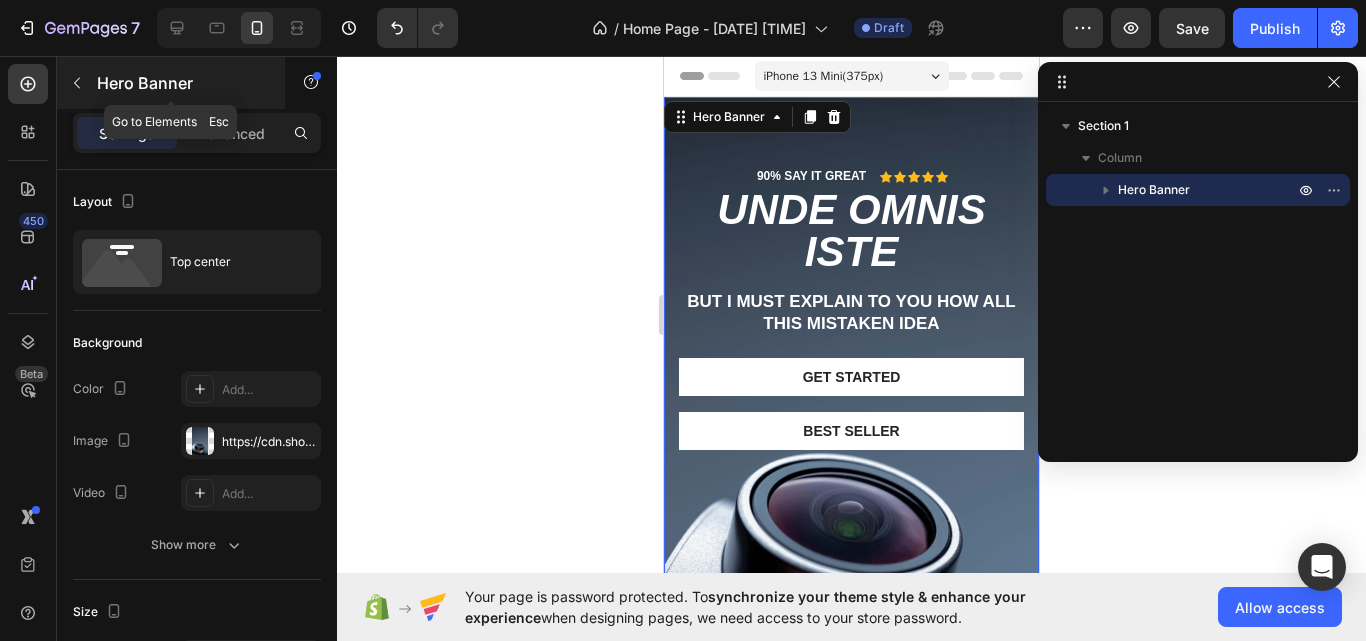click at bounding box center (77, 83) 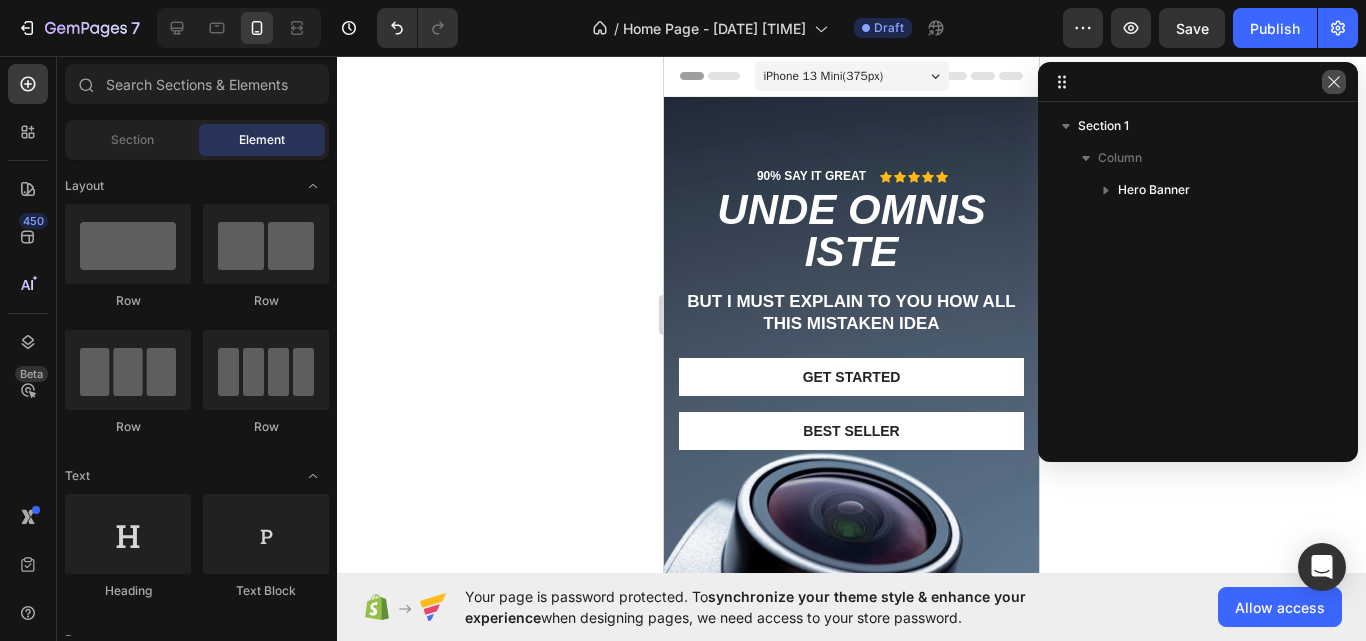click 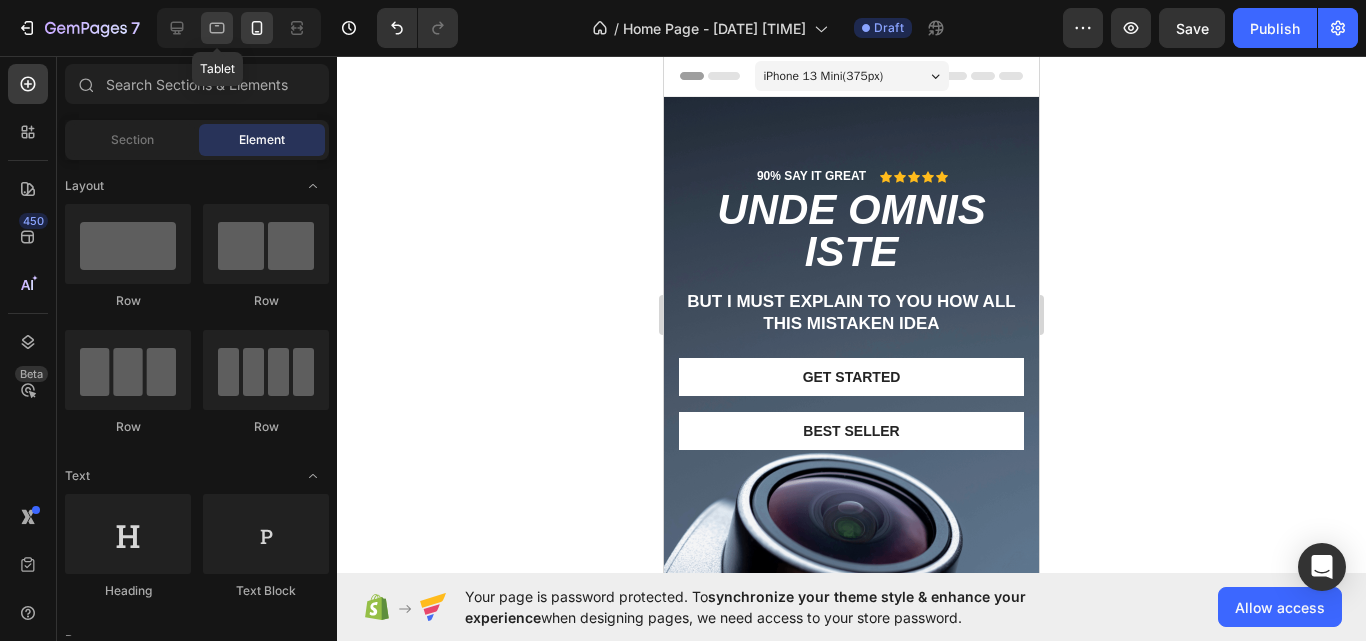 click 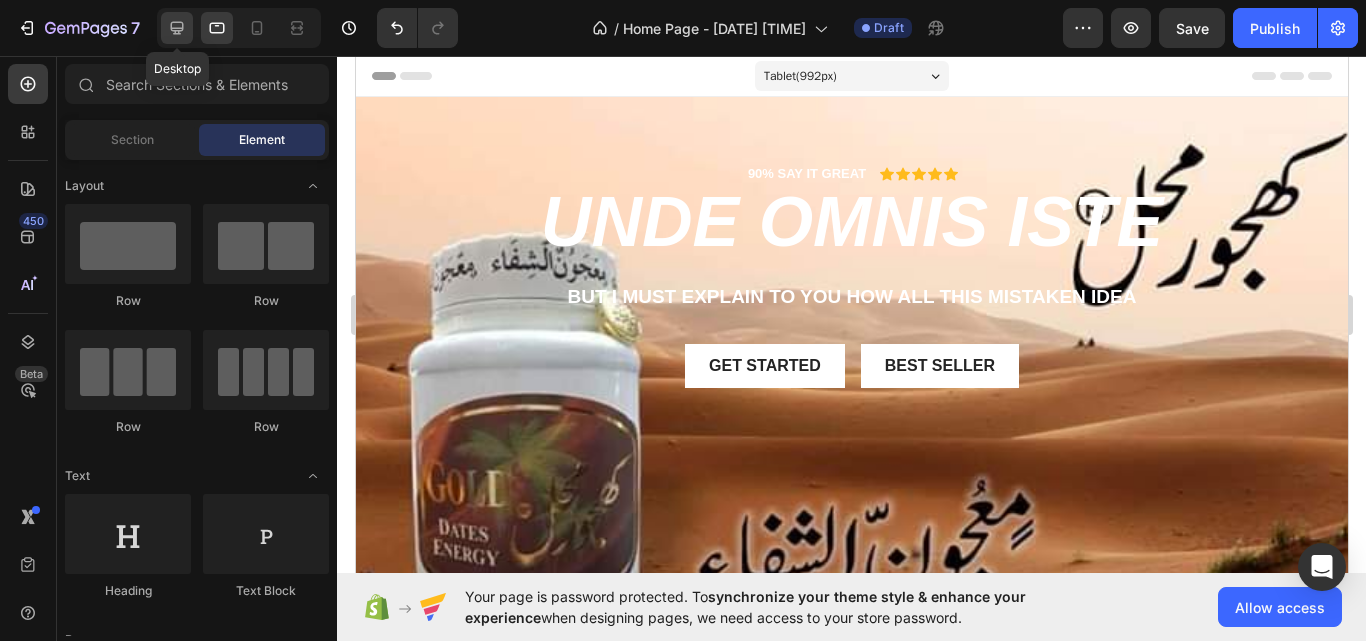 click 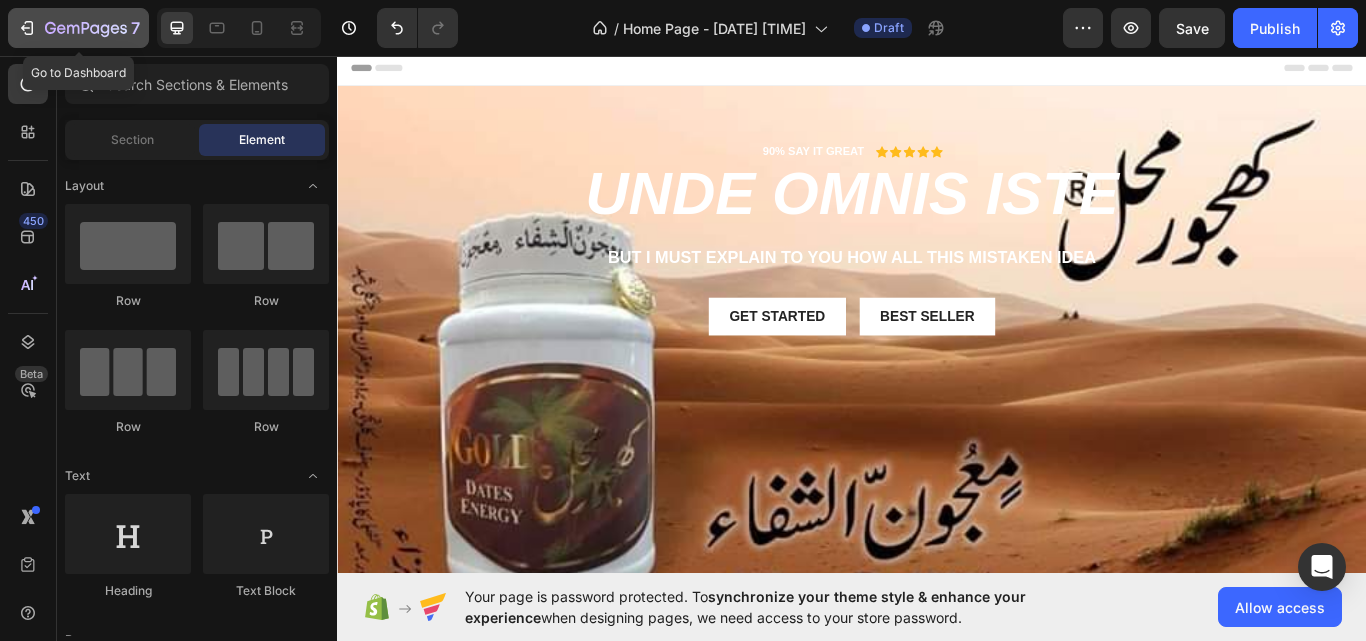 click 